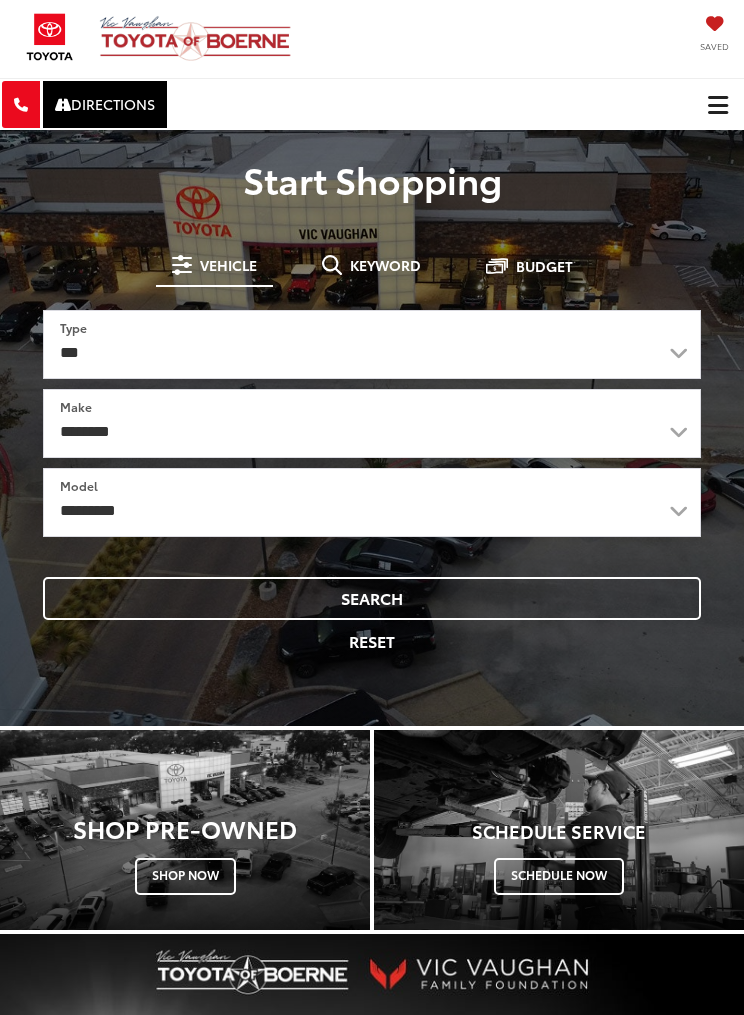 scroll, scrollTop: 0, scrollLeft: 0, axis: both 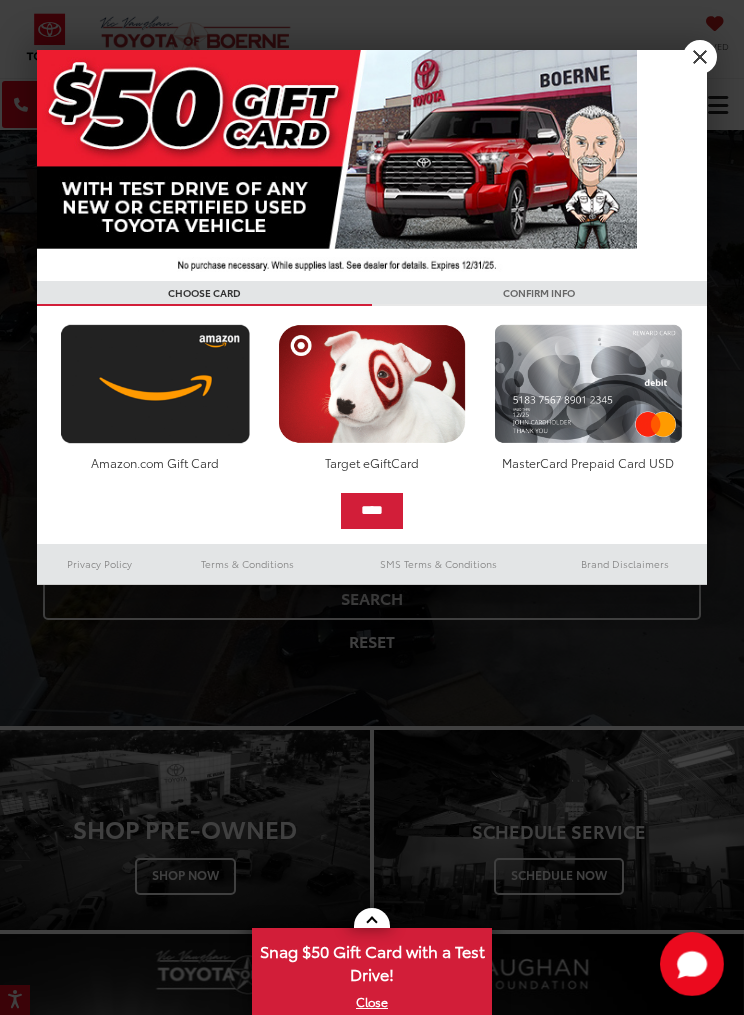 click at bounding box center (372, 507) 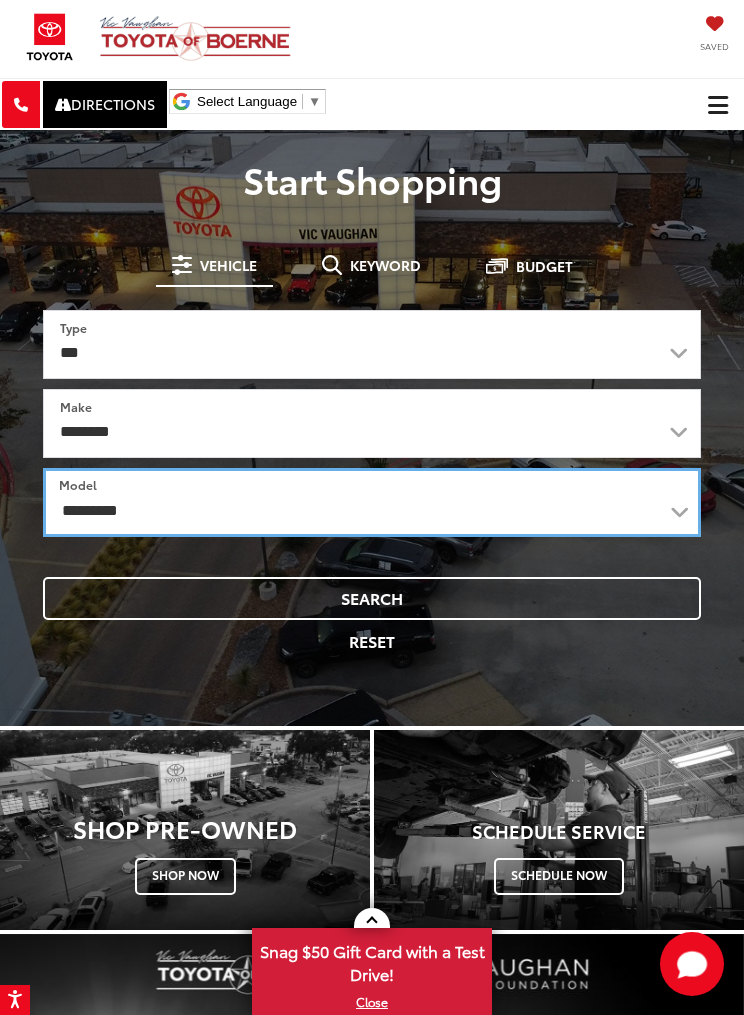 click on "**********" at bounding box center (372, 502) 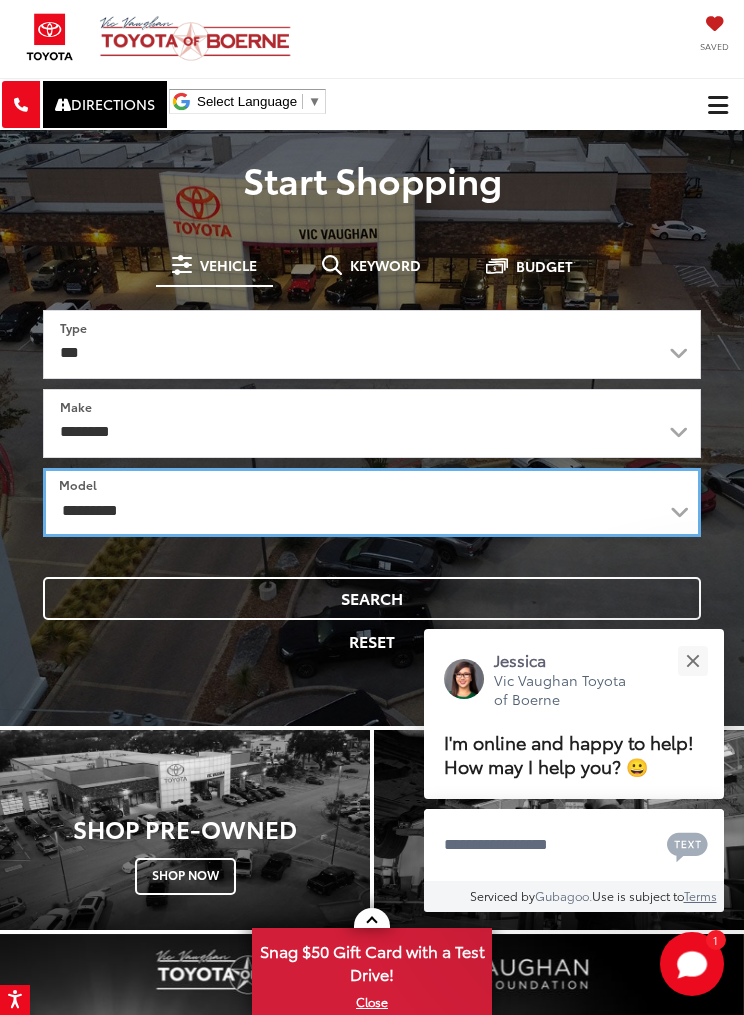 select on "**********" 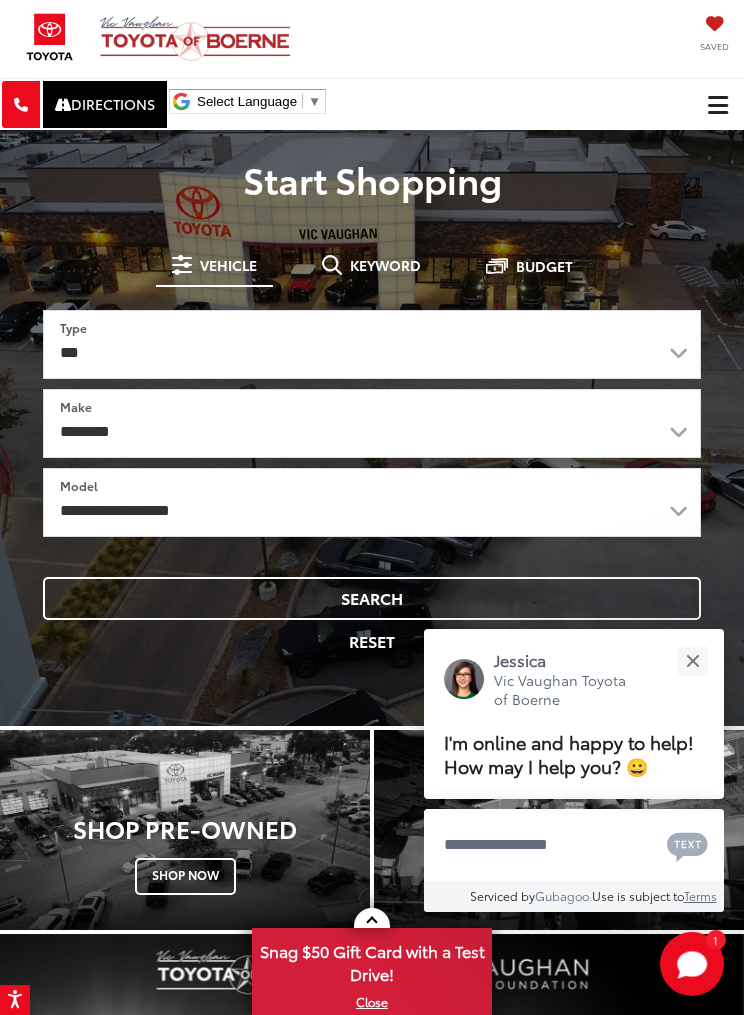 click on "Search" at bounding box center (372, 598) 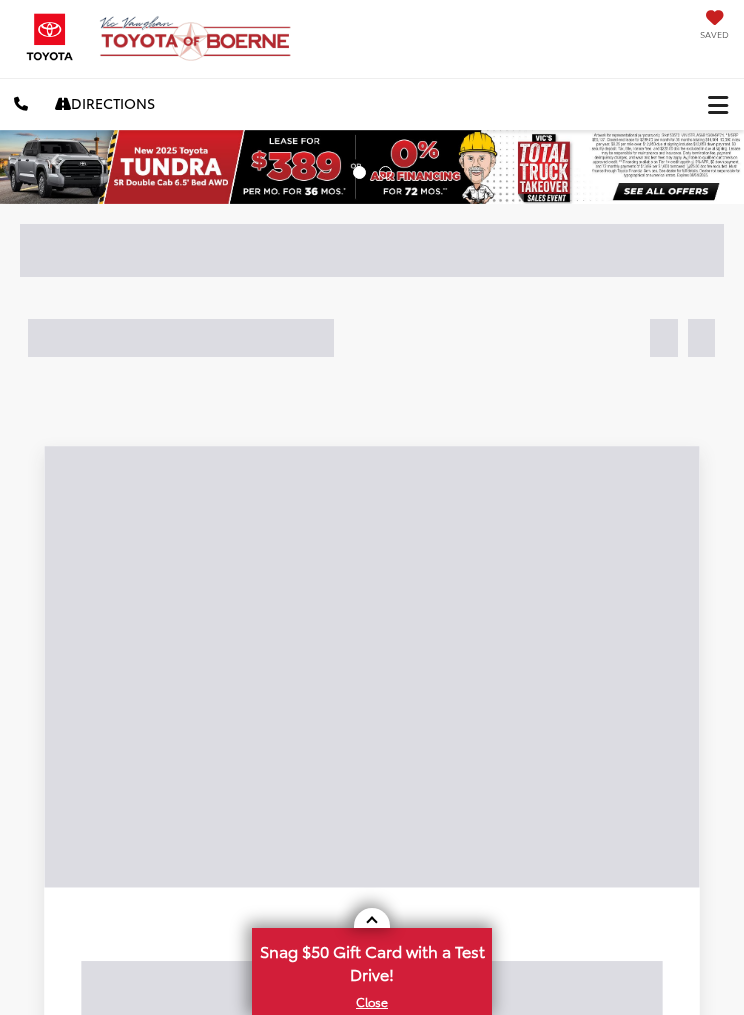 scroll, scrollTop: 0, scrollLeft: 0, axis: both 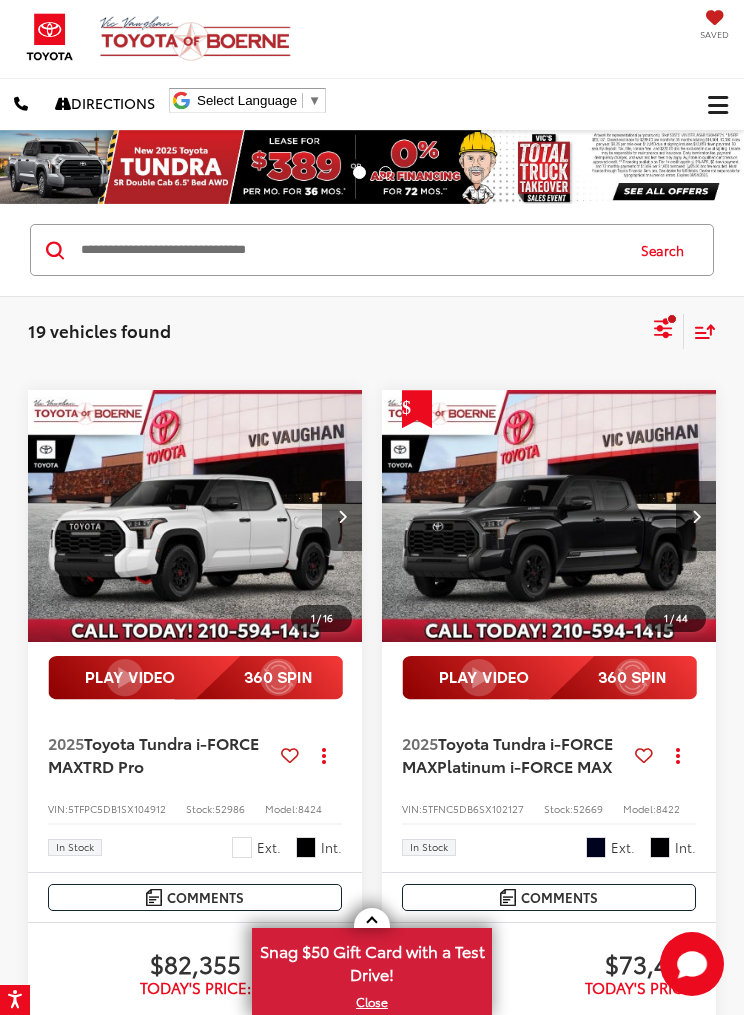 click 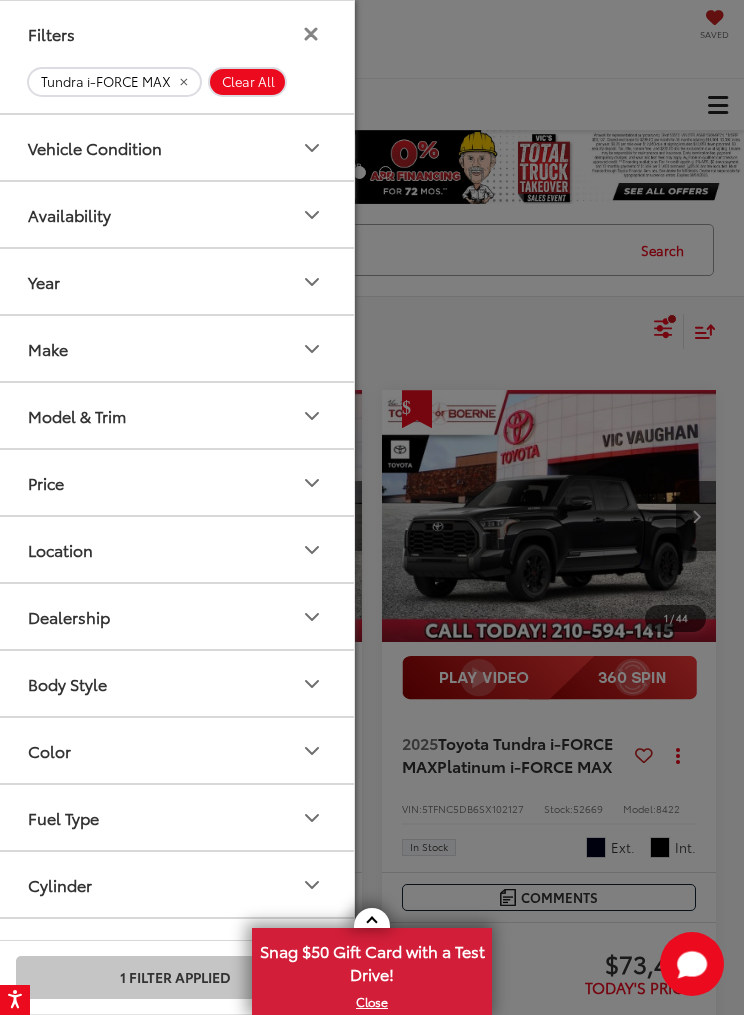 click on "Model & Trim" at bounding box center [77, 415] 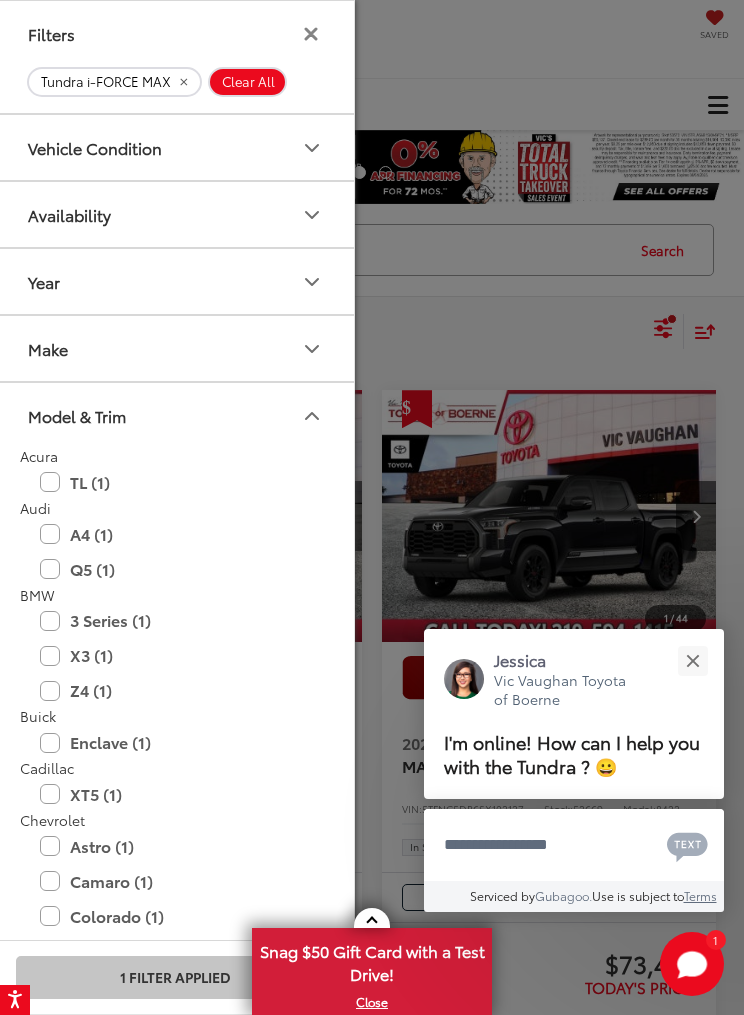 scroll, scrollTop: 0, scrollLeft: 0, axis: both 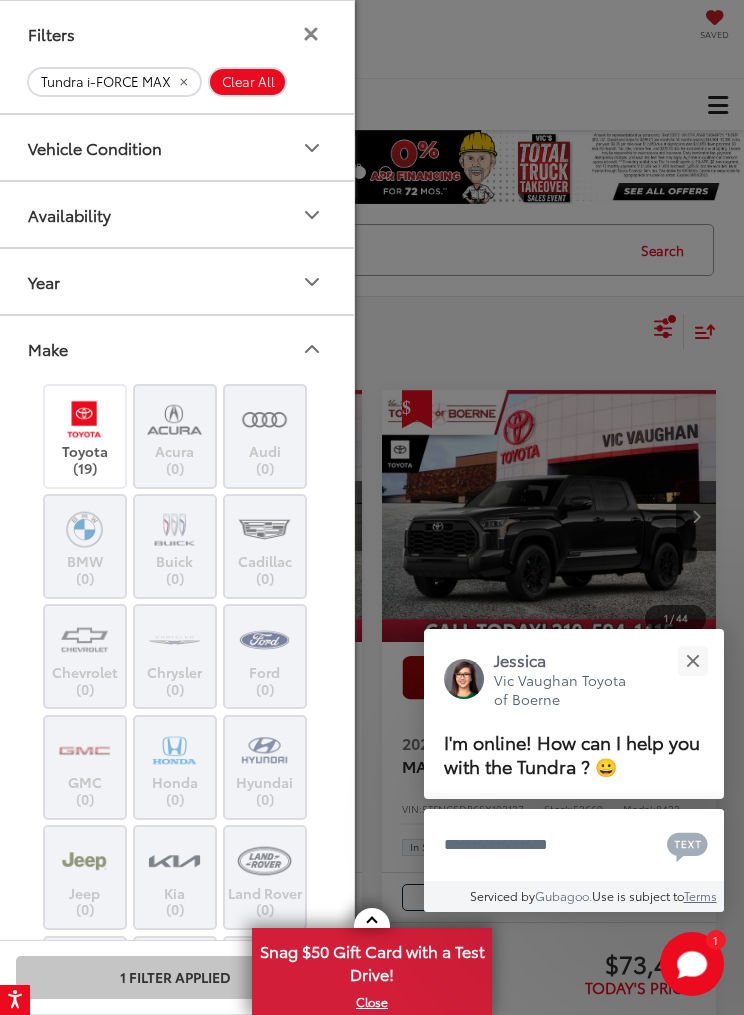 click at bounding box center [84, 419] 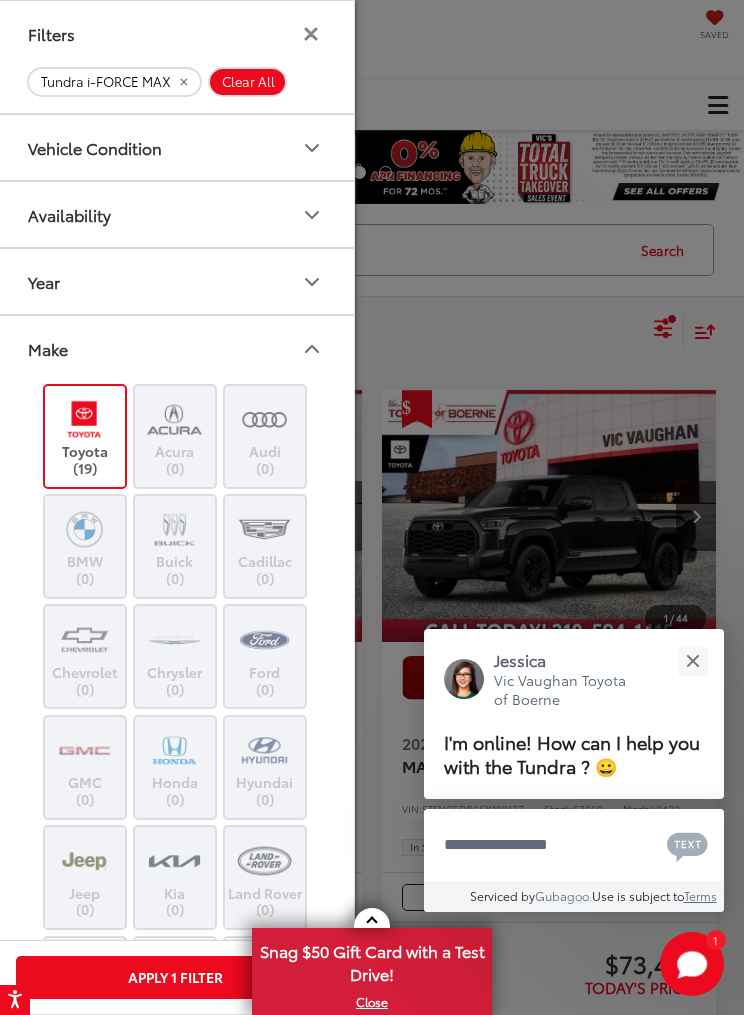 scroll, scrollTop: 69, scrollLeft: 0, axis: vertical 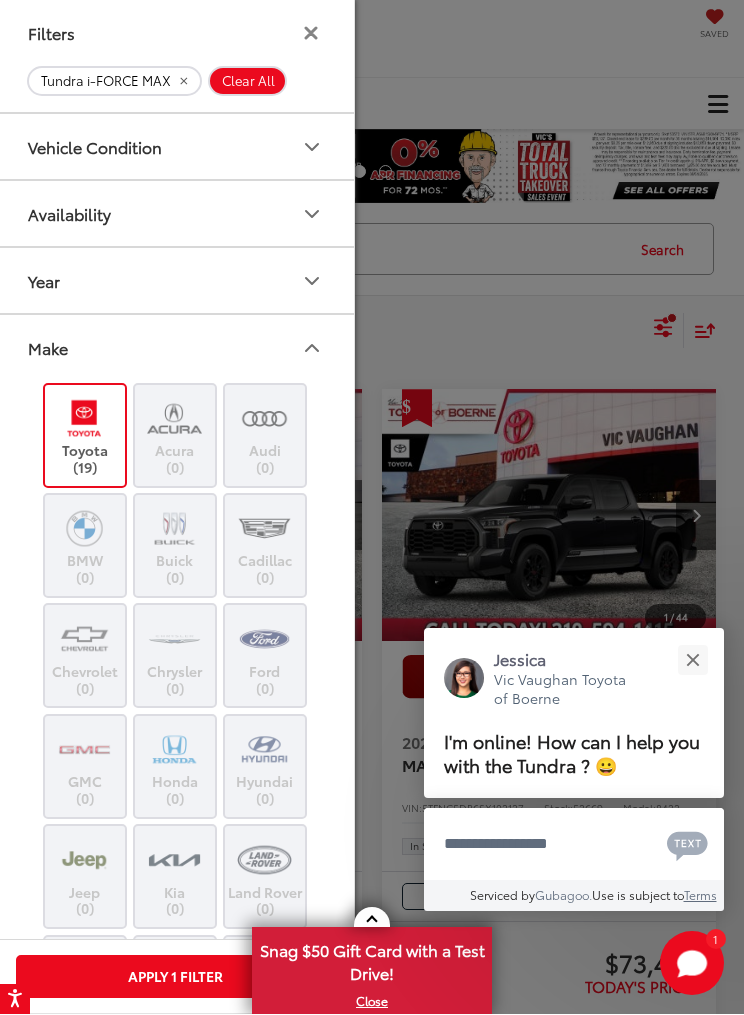 click 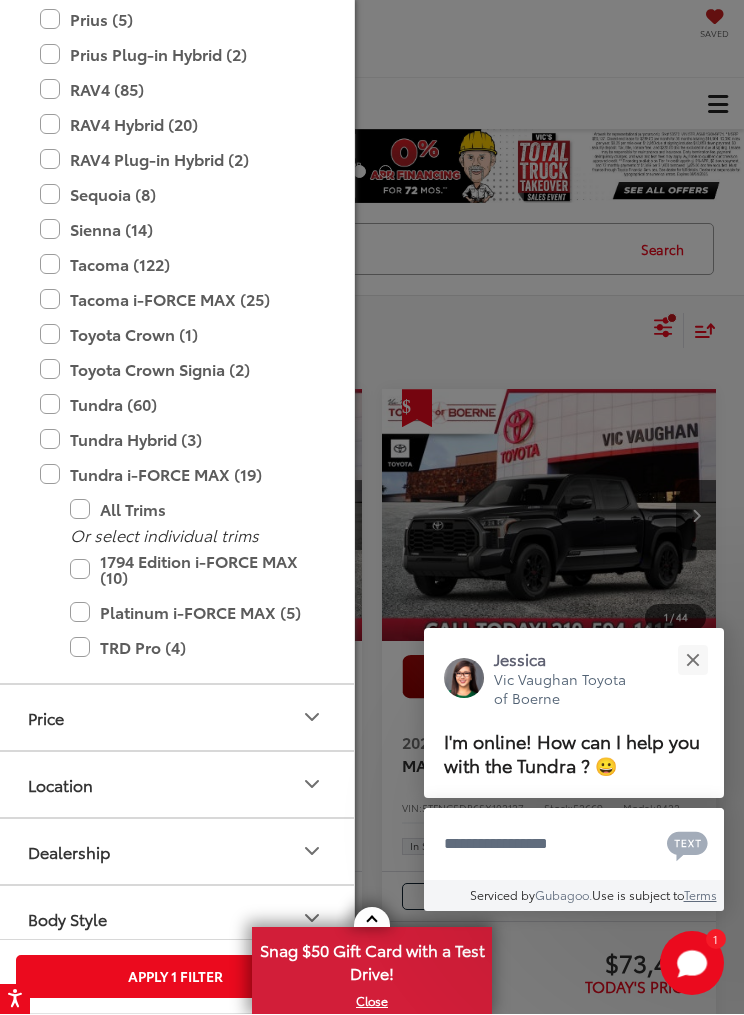 scroll, scrollTop: 1131, scrollLeft: 0, axis: vertical 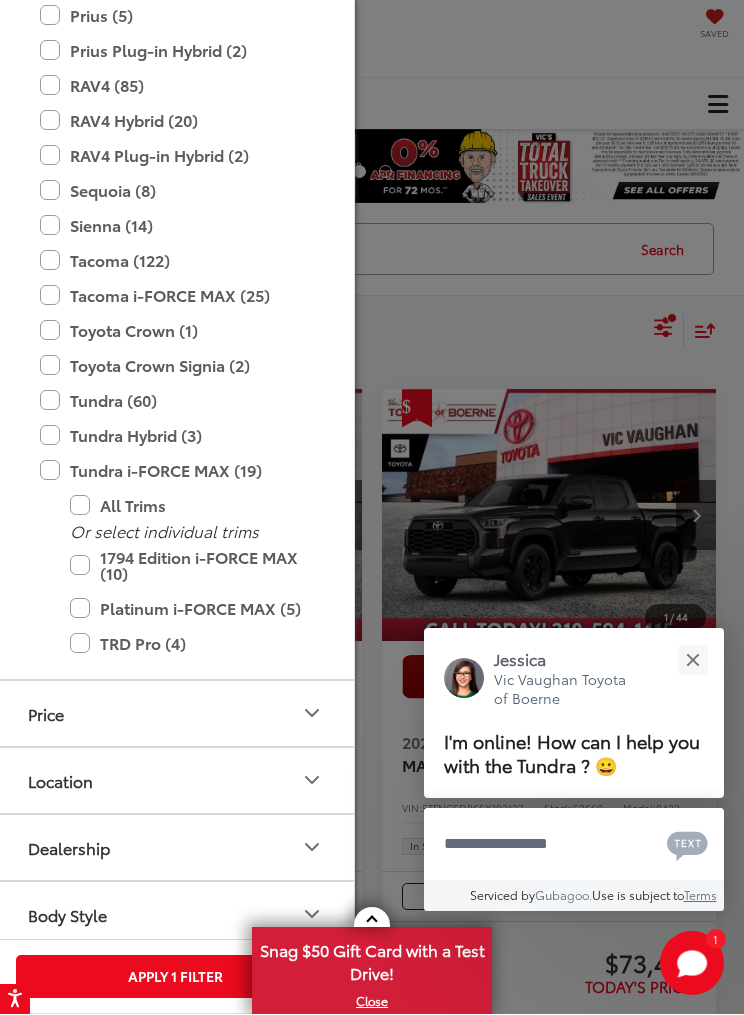 click on "TRD Pro (4)" at bounding box center [190, 644] 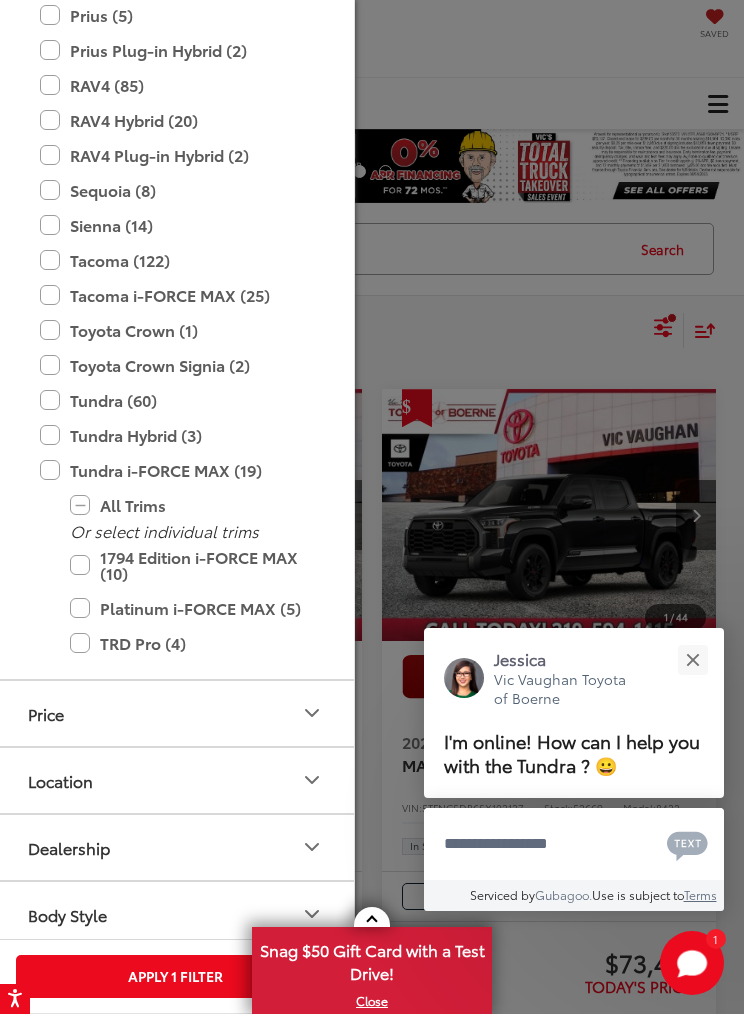 click on "Apply 1 Filter" at bounding box center (175, 977) 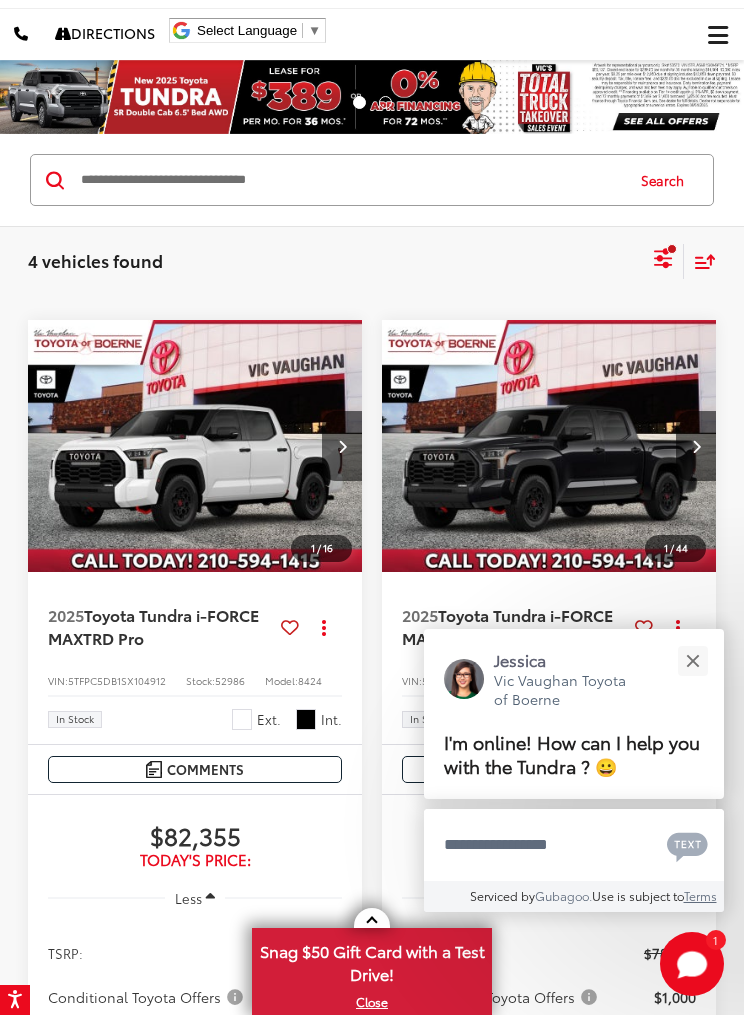 click at bounding box center (692, 660) 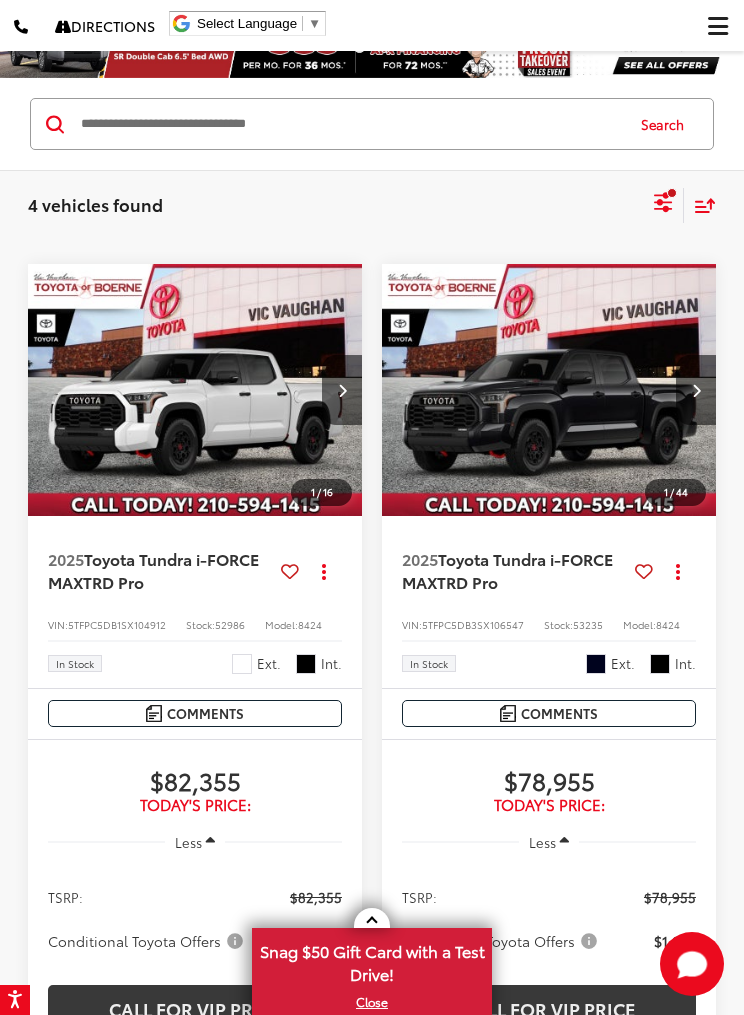 scroll, scrollTop: 133, scrollLeft: 0, axis: vertical 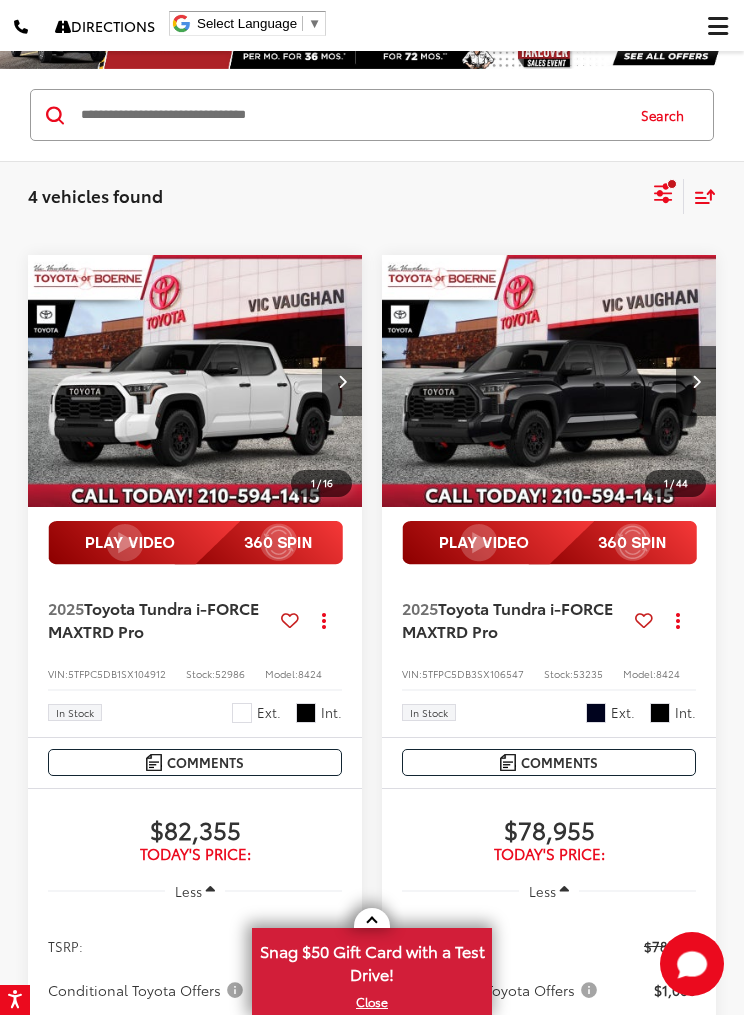 click on "Sort" at bounding box center (700, 196) 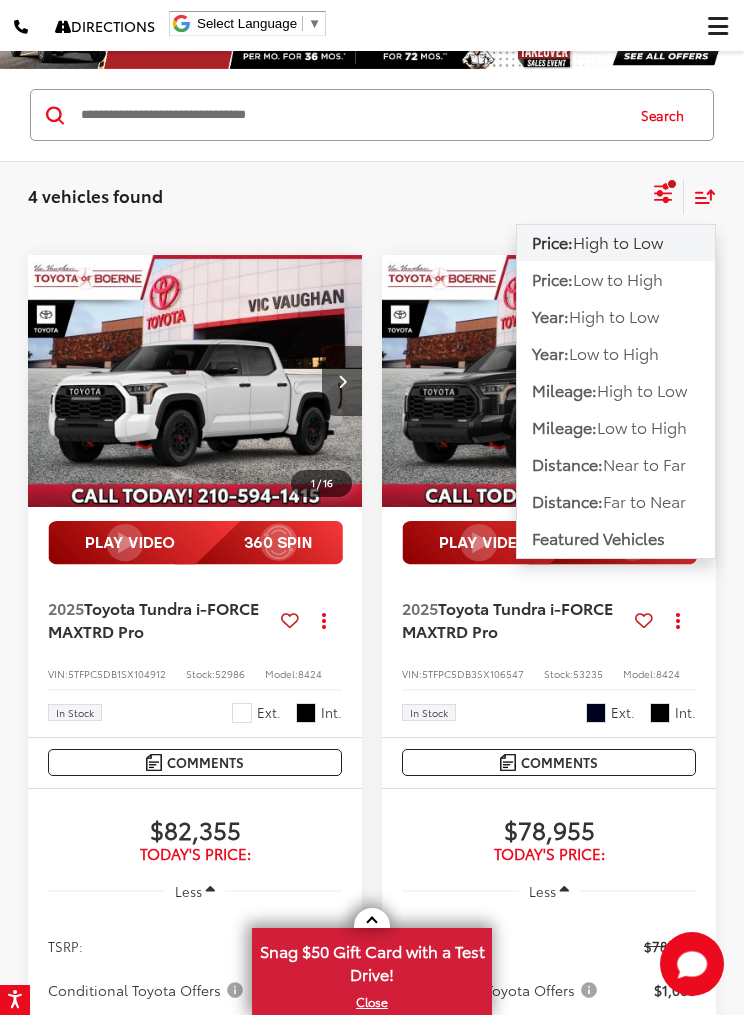 click on "Price:  High to Low" 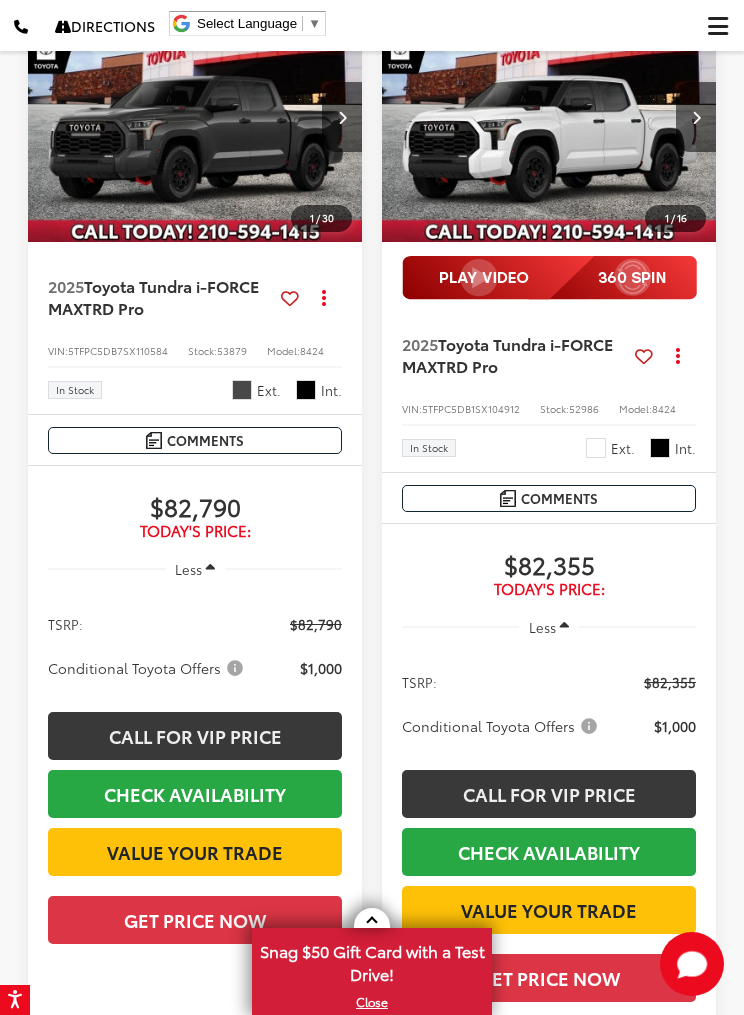 scroll, scrollTop: 256, scrollLeft: 0, axis: vertical 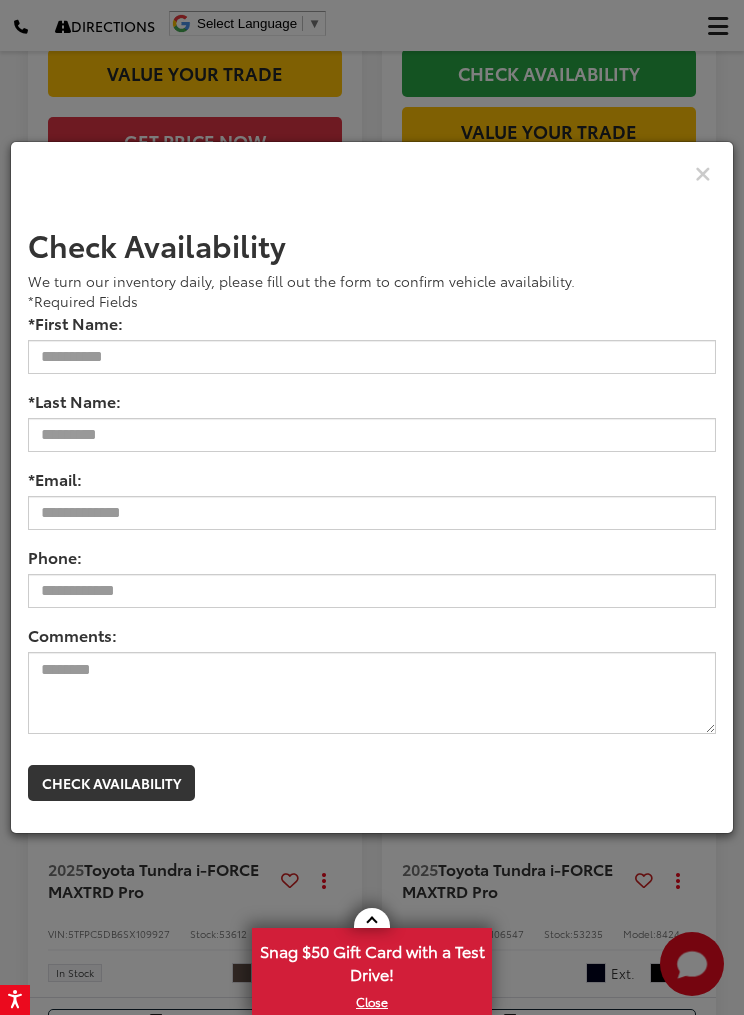 click at bounding box center [372, 173] 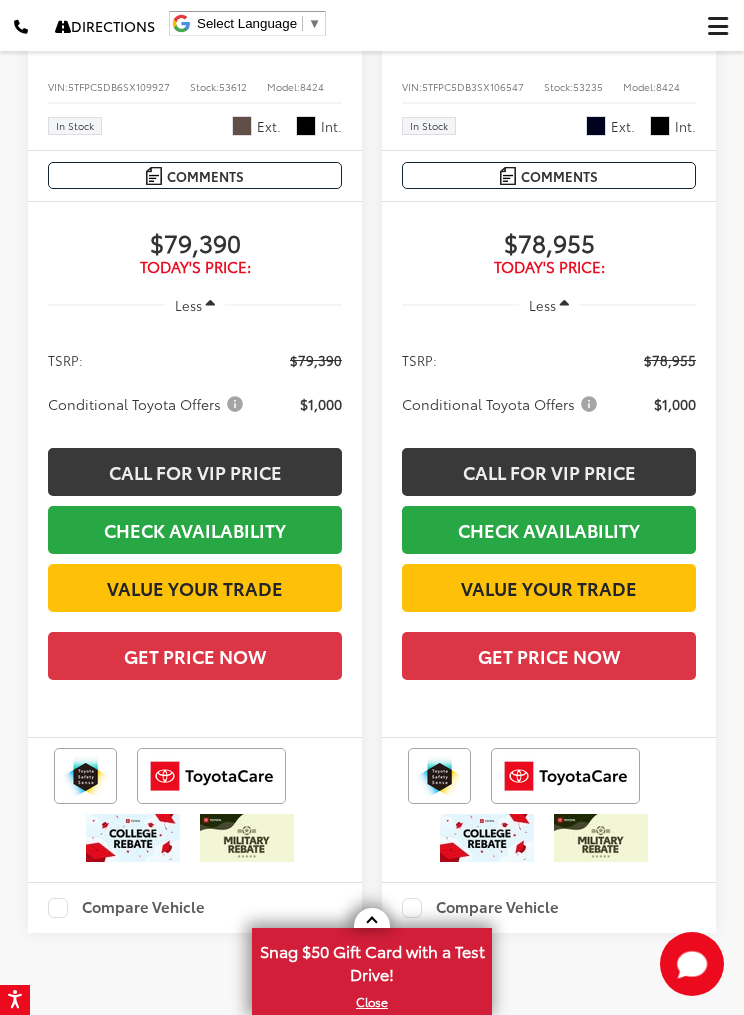 scroll, scrollTop: 1882, scrollLeft: 0, axis: vertical 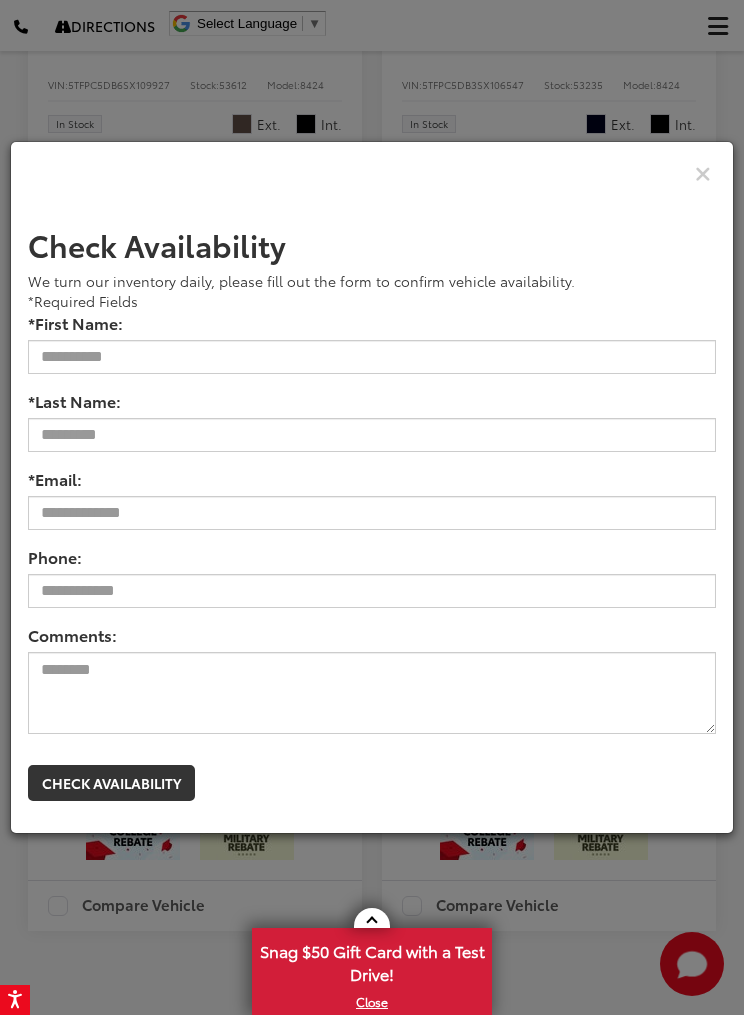 click at bounding box center (703, 172) 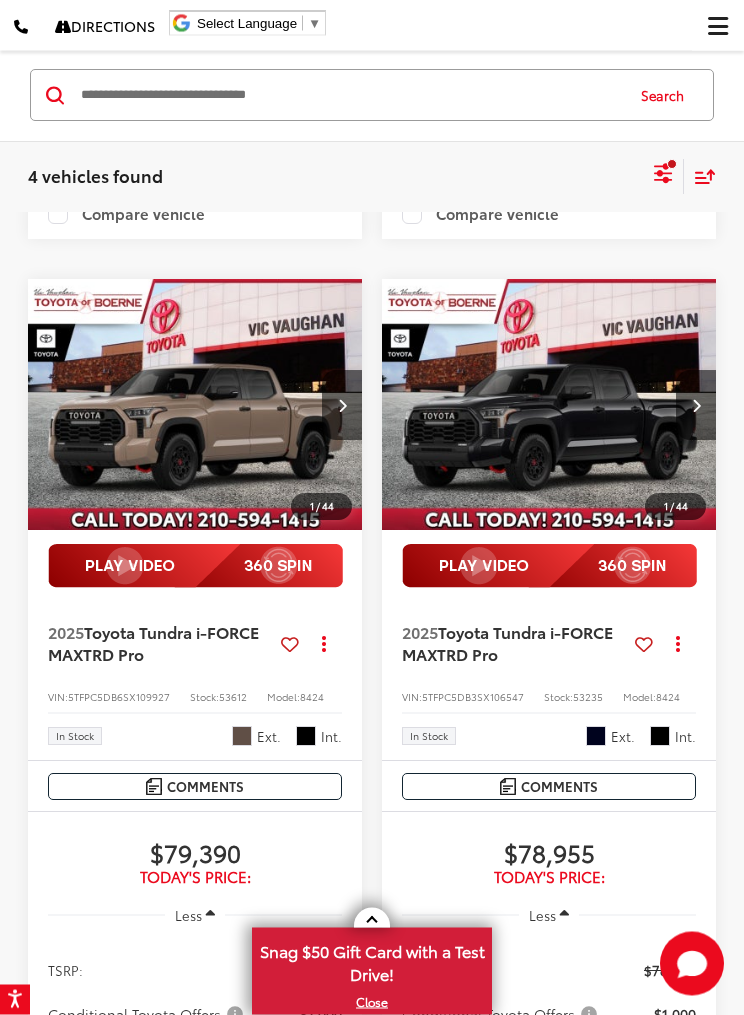 scroll, scrollTop: 1387, scrollLeft: 0, axis: vertical 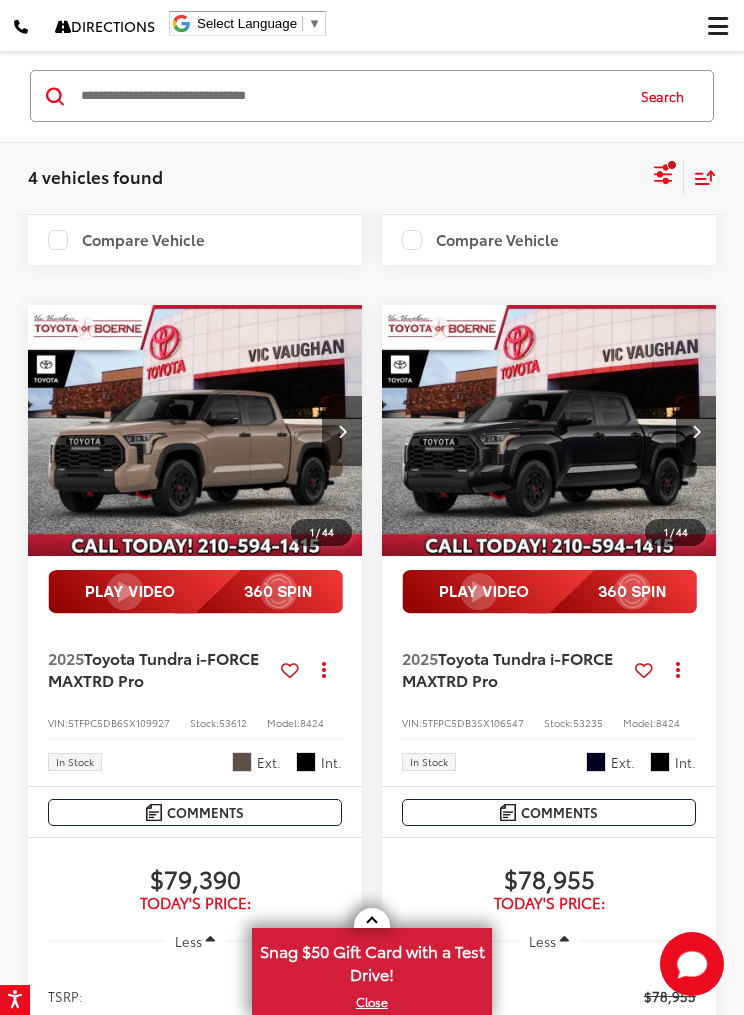 click at bounding box center (549, 431) 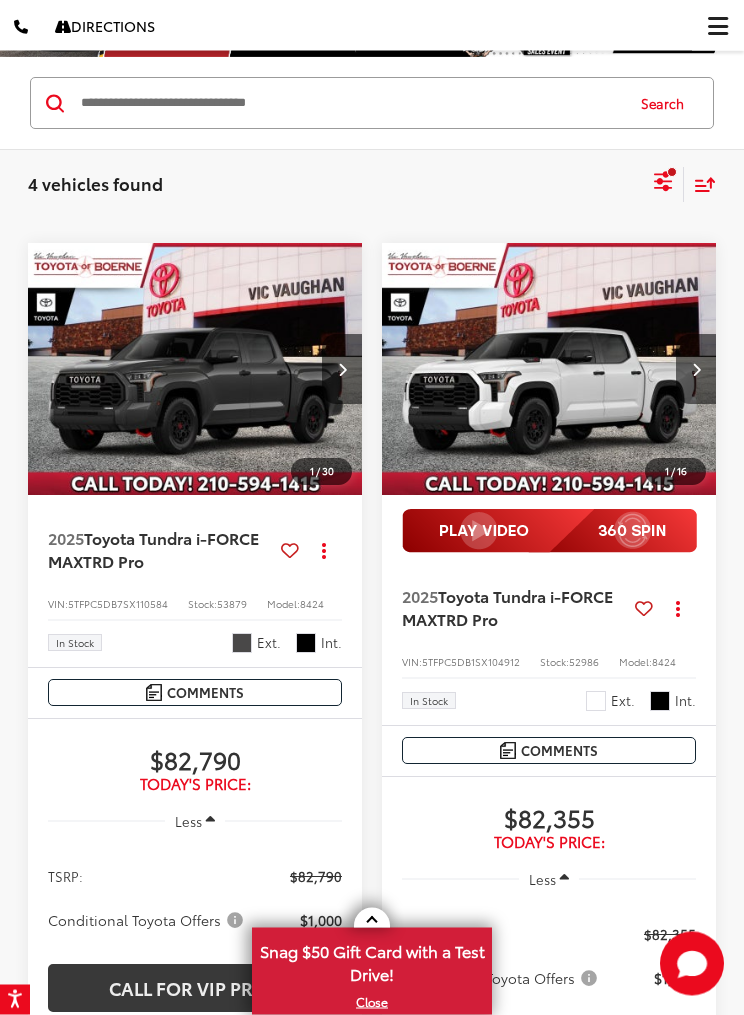 scroll, scrollTop: 145, scrollLeft: 0, axis: vertical 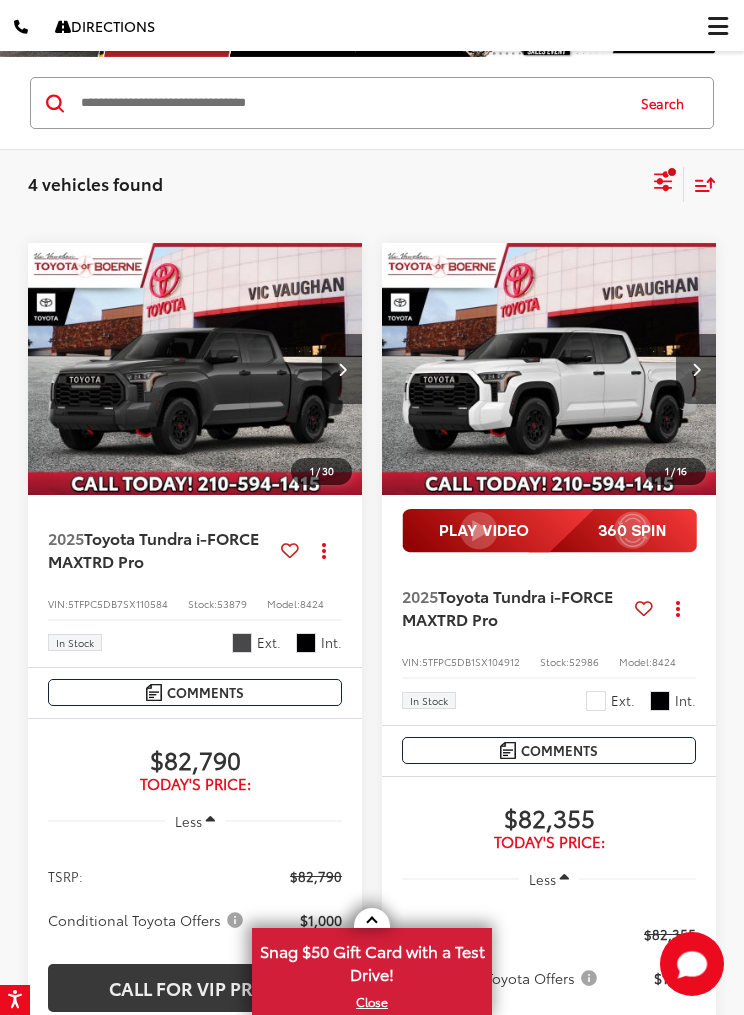 click at bounding box center (549, 369) 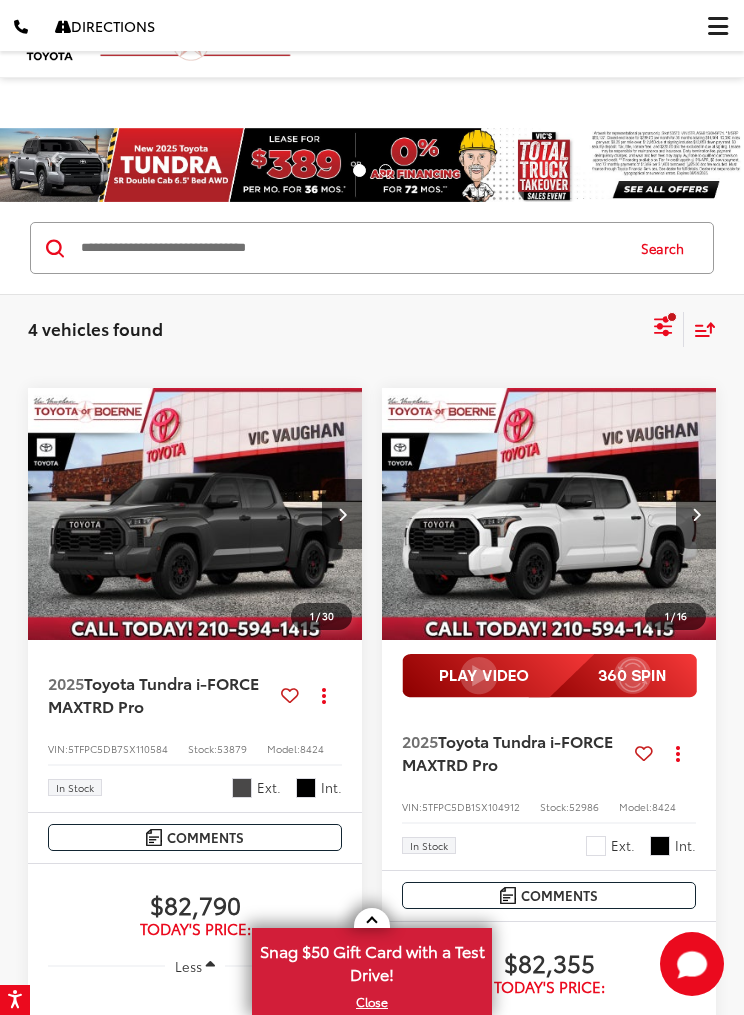 scroll, scrollTop: 145, scrollLeft: 0, axis: vertical 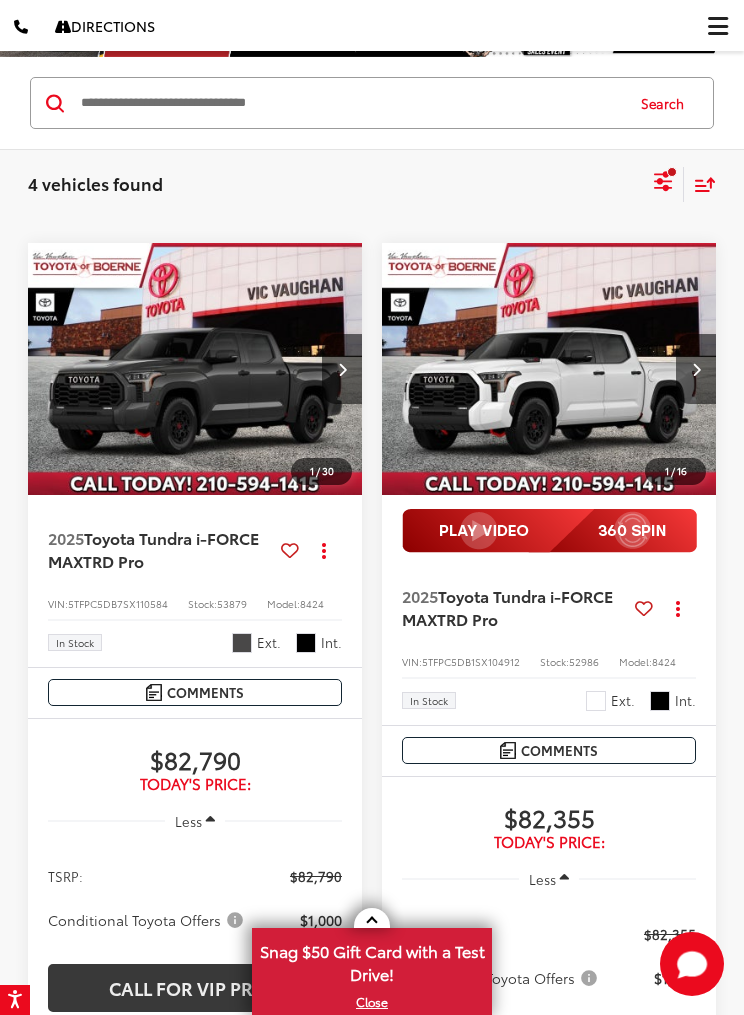 click at bounding box center [194, 369] 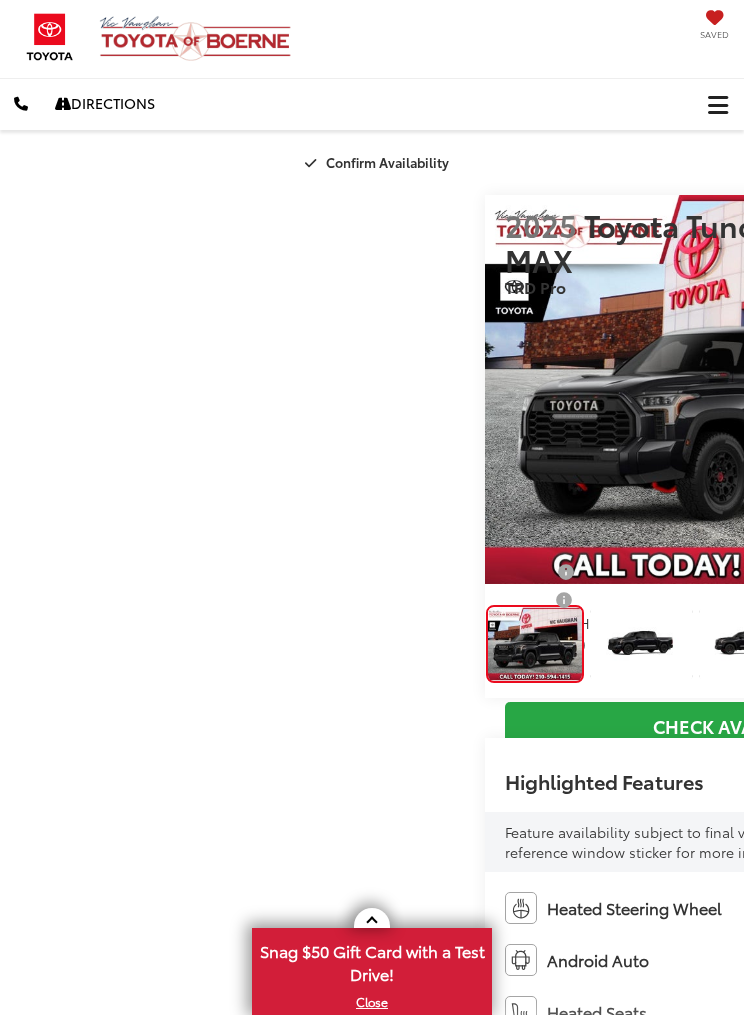 scroll, scrollTop: 0, scrollLeft: 0, axis: both 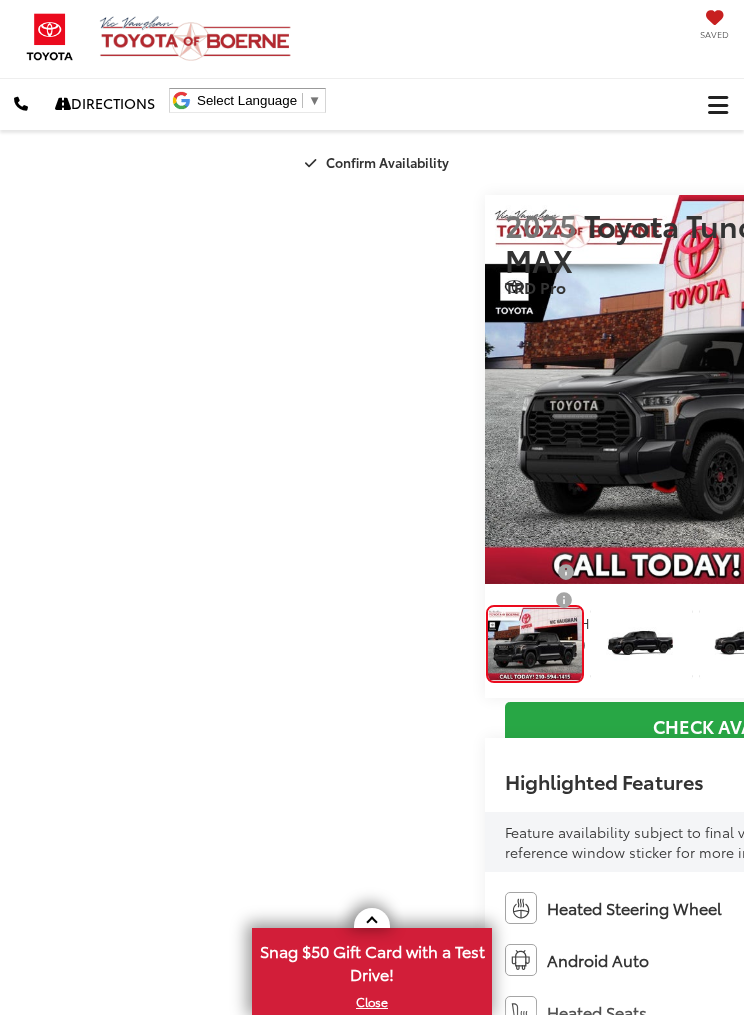 click at bounding box center (744, 389) 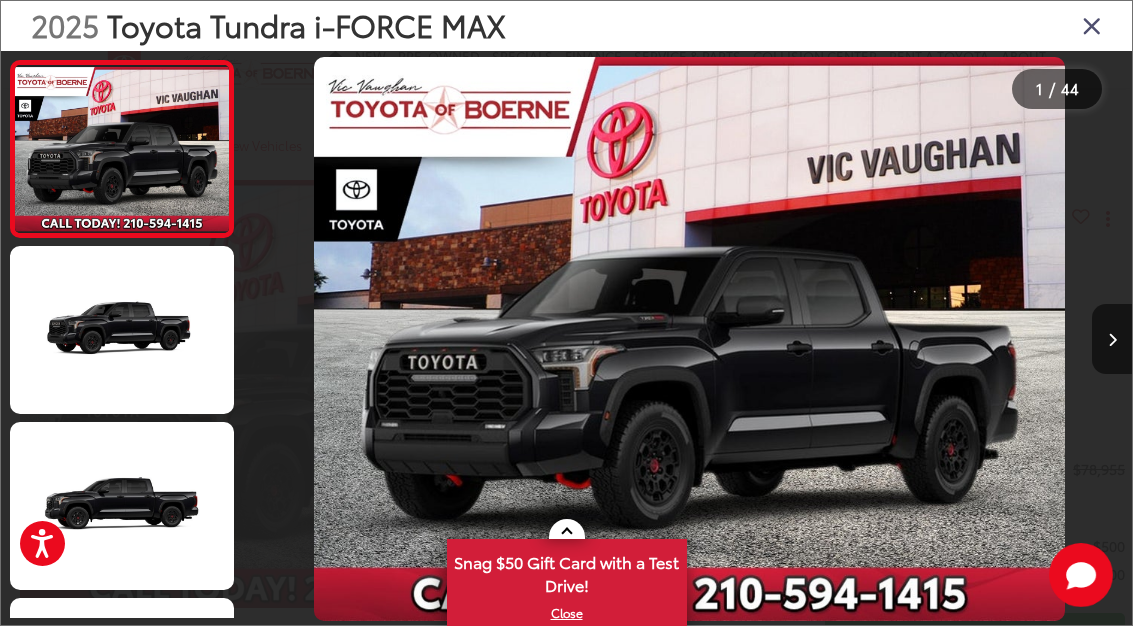 click at bounding box center (567, 529) 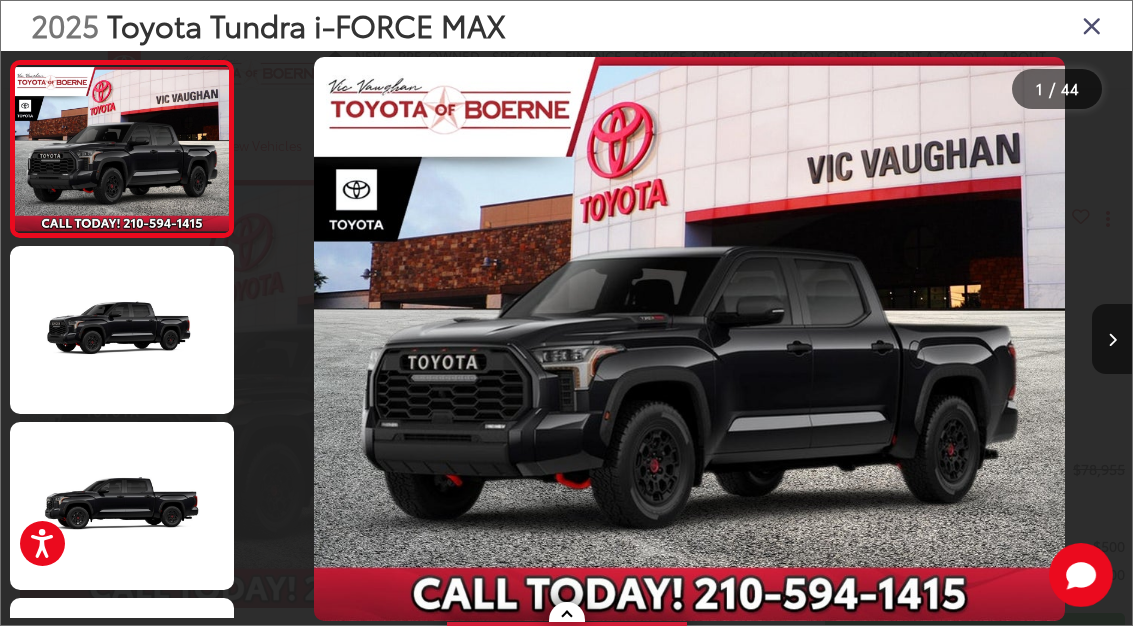 click at bounding box center (1112, 339) 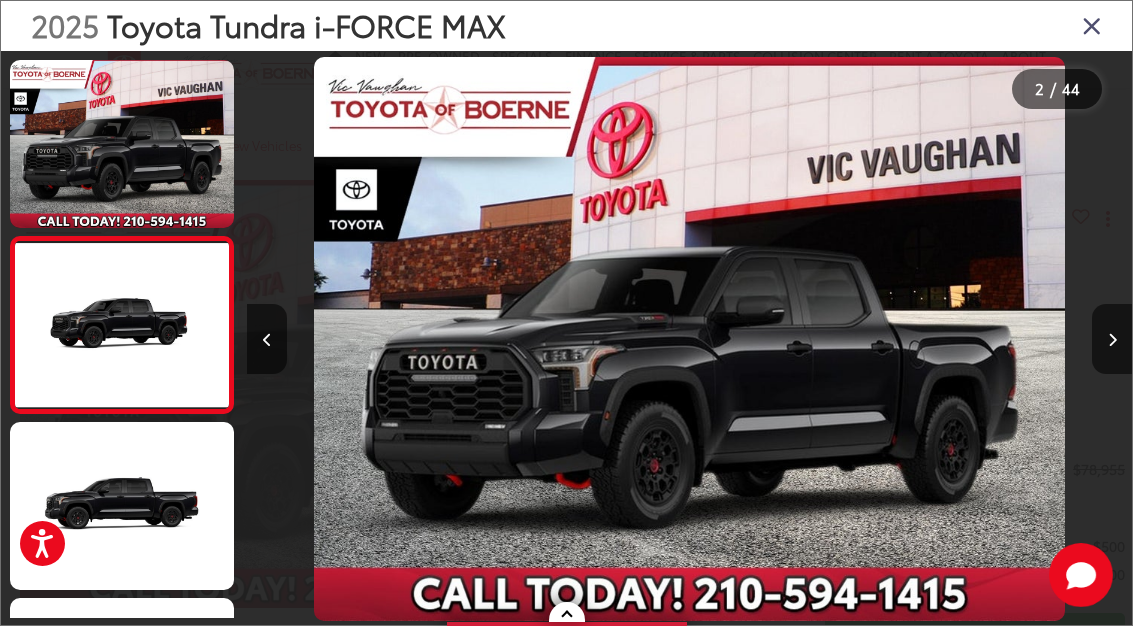 scroll, scrollTop: 0, scrollLeft: 777, axis: horizontal 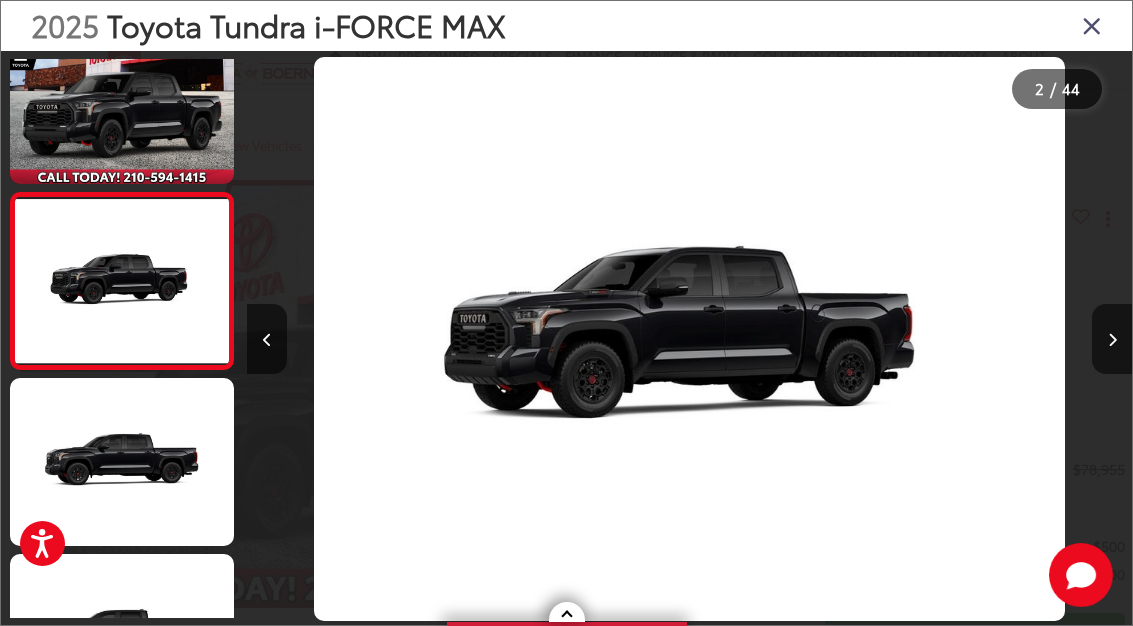 click at bounding box center (1112, 339) 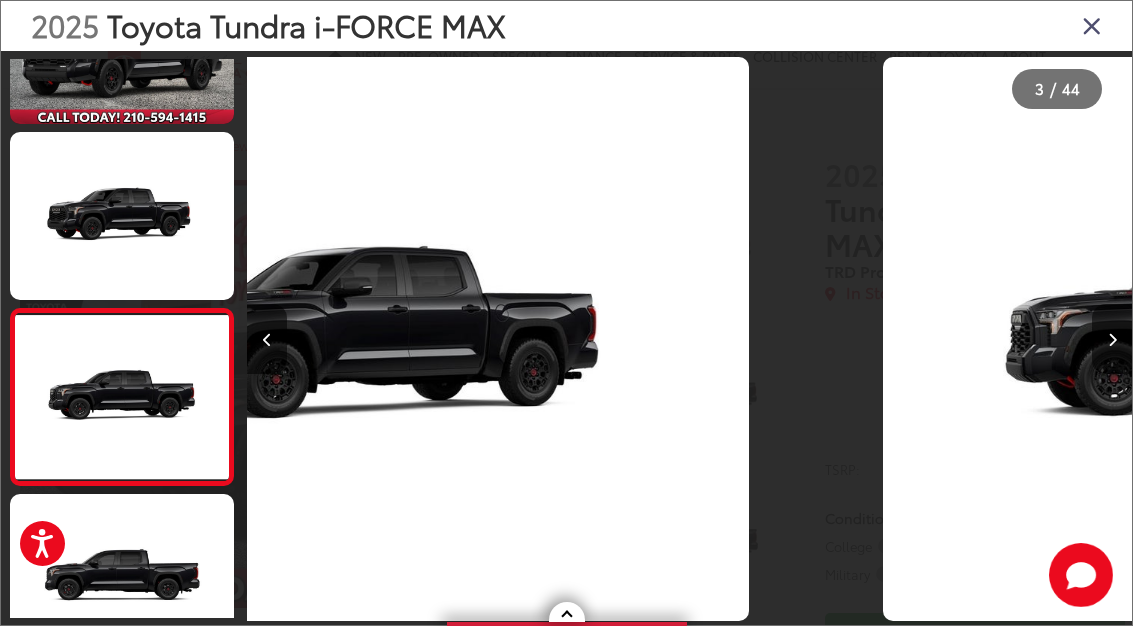 scroll, scrollTop: 0, scrollLeft: 1683, axis: horizontal 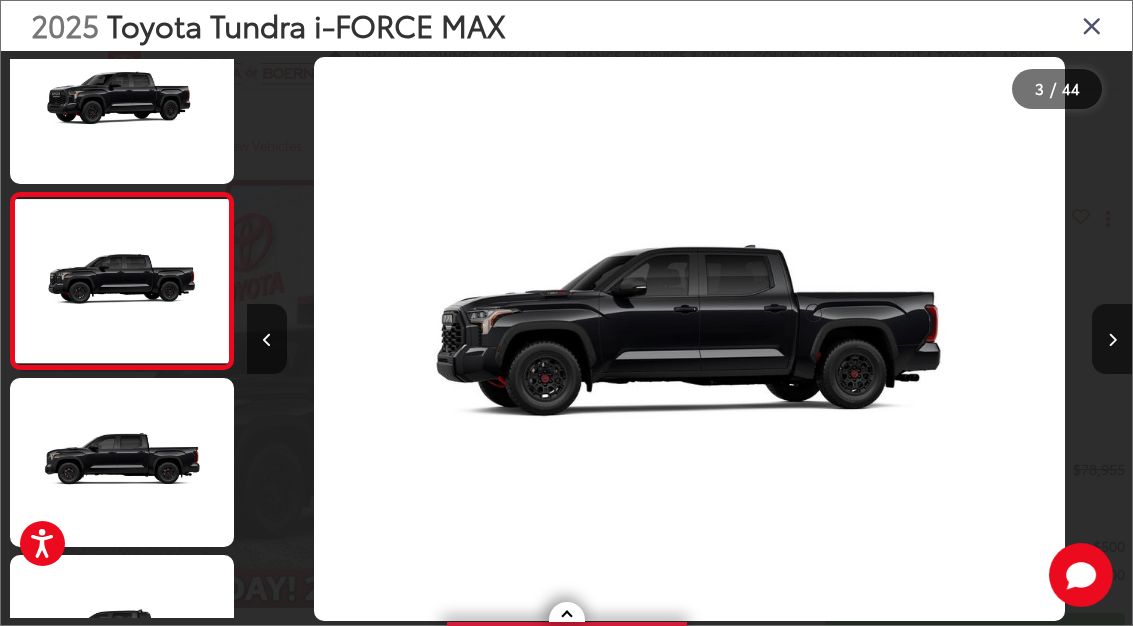 click at bounding box center [1112, 339] 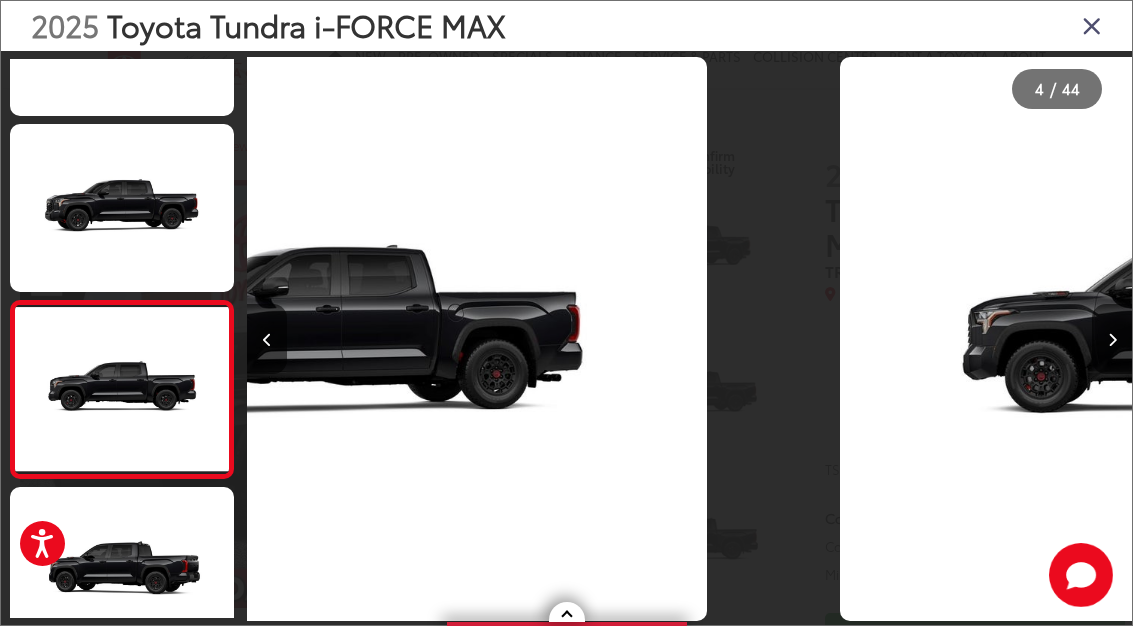 scroll, scrollTop: 0, scrollLeft: 2490, axis: horizontal 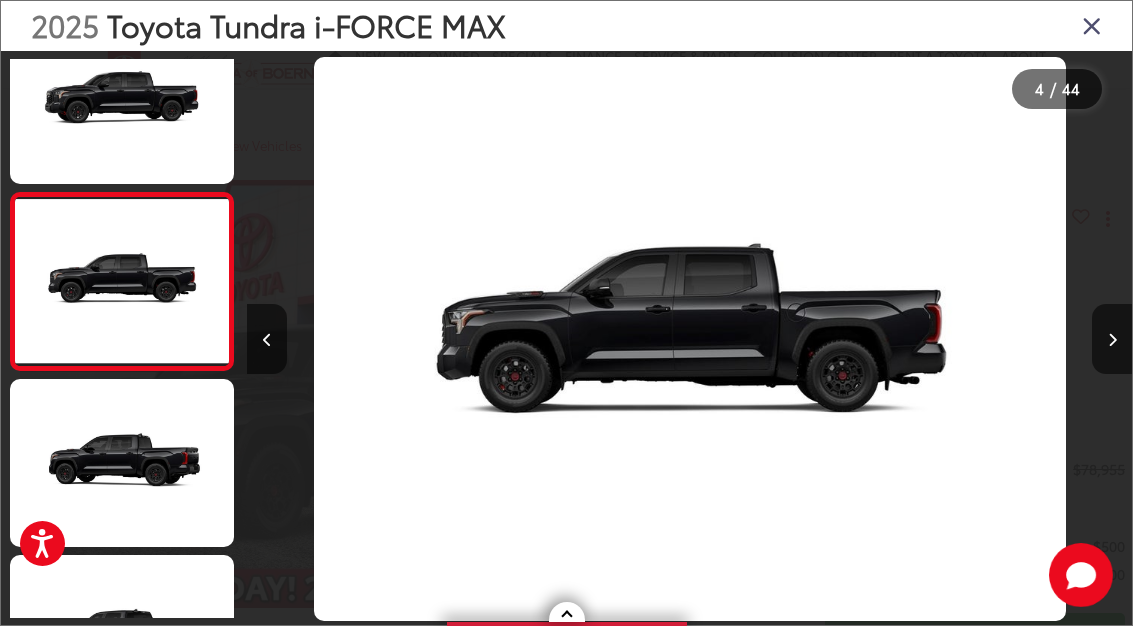 click at bounding box center [1112, 339] 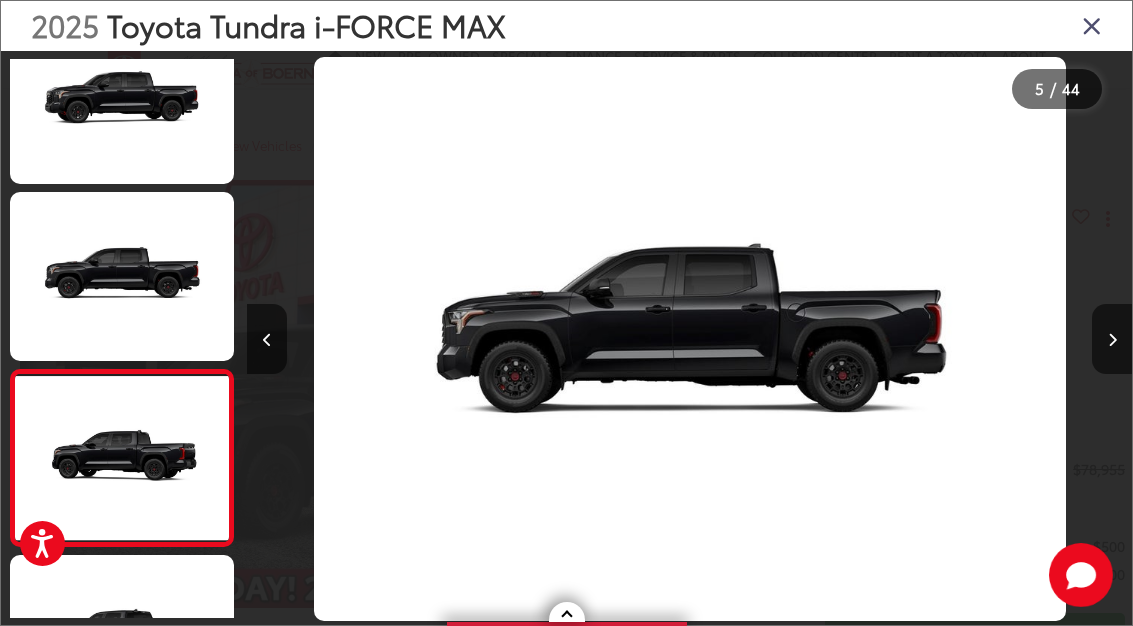 scroll, scrollTop: 0, scrollLeft: 3404, axis: horizontal 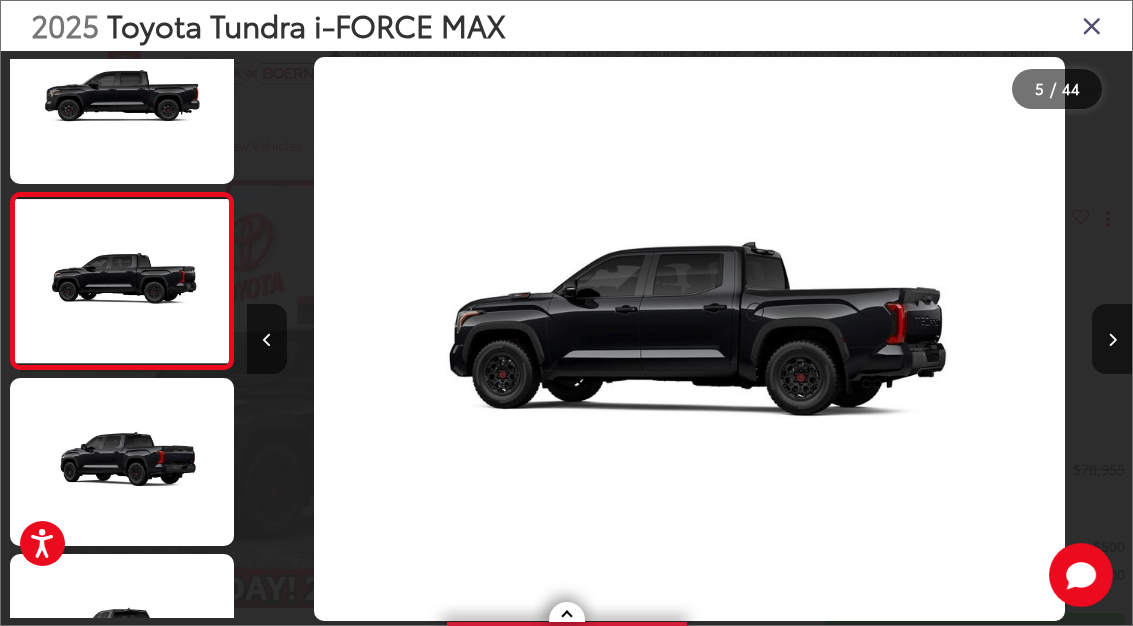click at bounding box center (1112, 339) 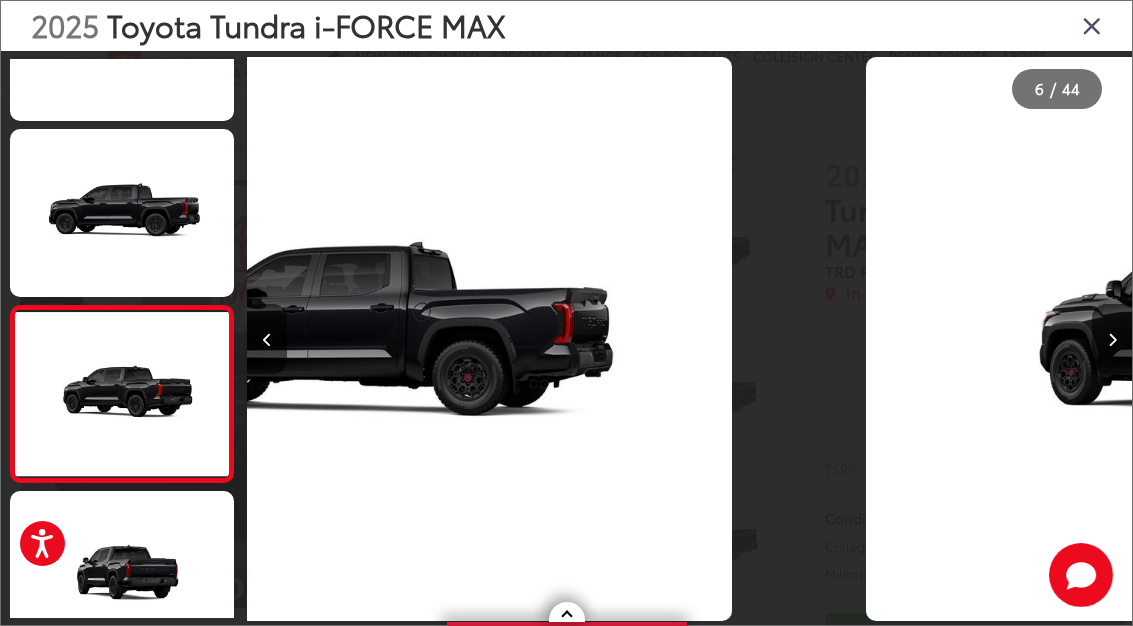 scroll, scrollTop: 0, scrollLeft: 4173, axis: horizontal 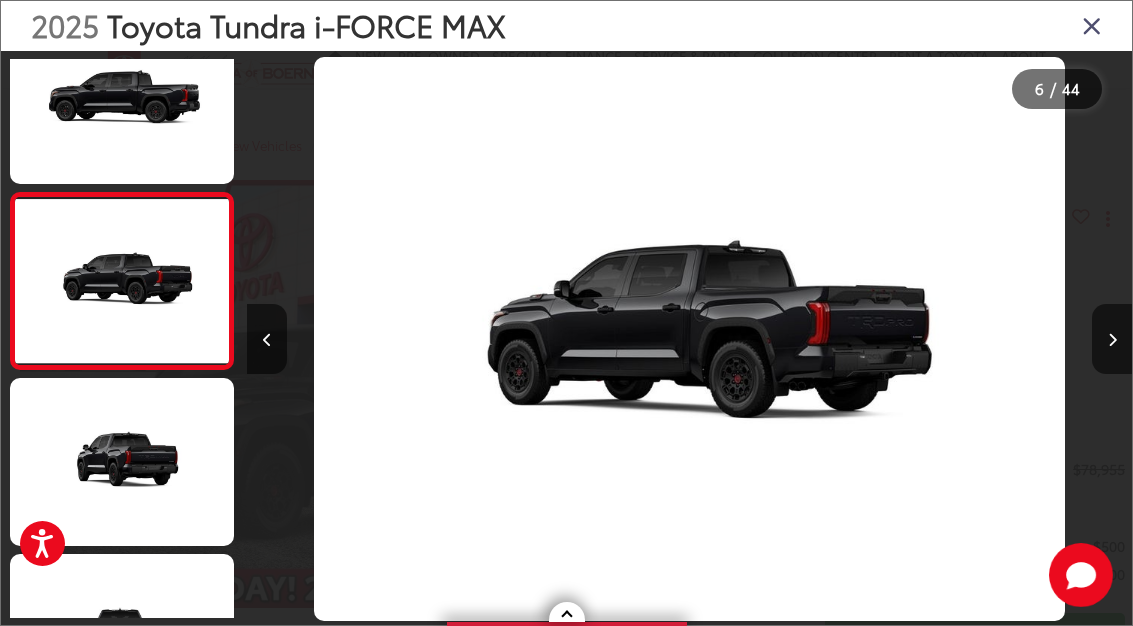 click at bounding box center [1112, 339] 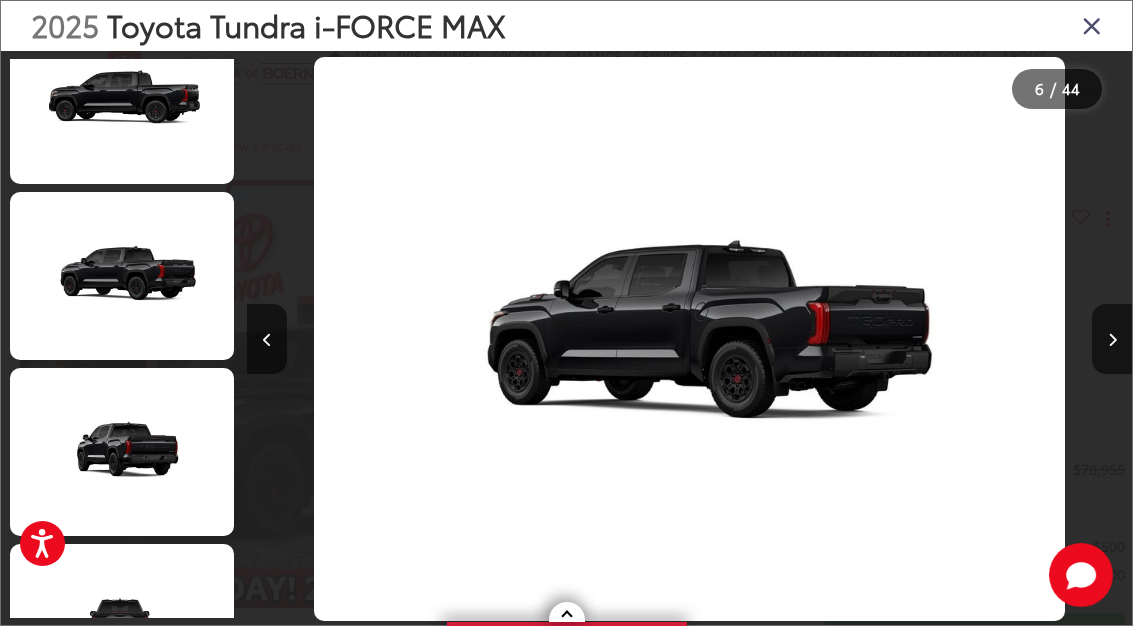 scroll, scrollTop: 0, scrollLeft: 4743, axis: horizontal 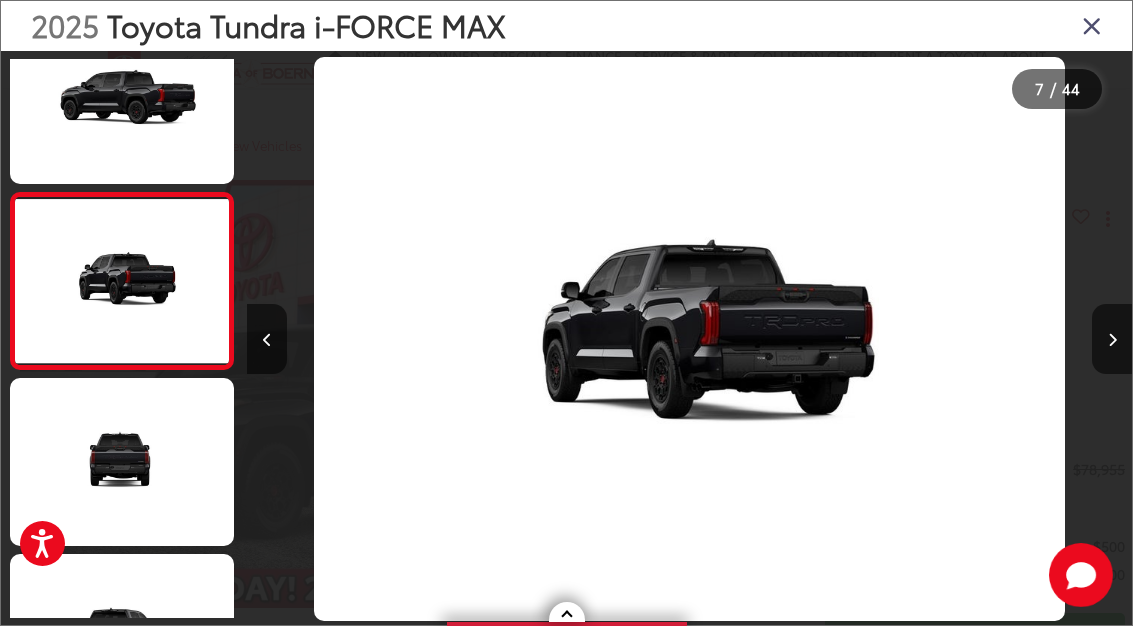 click at bounding box center (1112, 339) 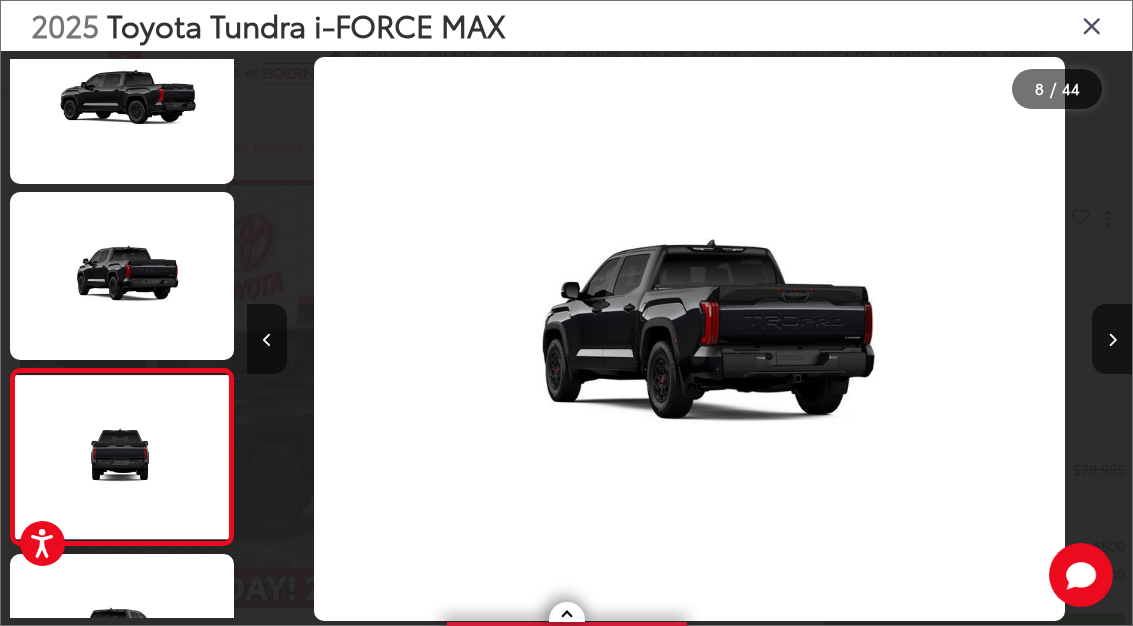 scroll, scrollTop: 0, scrollLeft: 6074, axis: horizontal 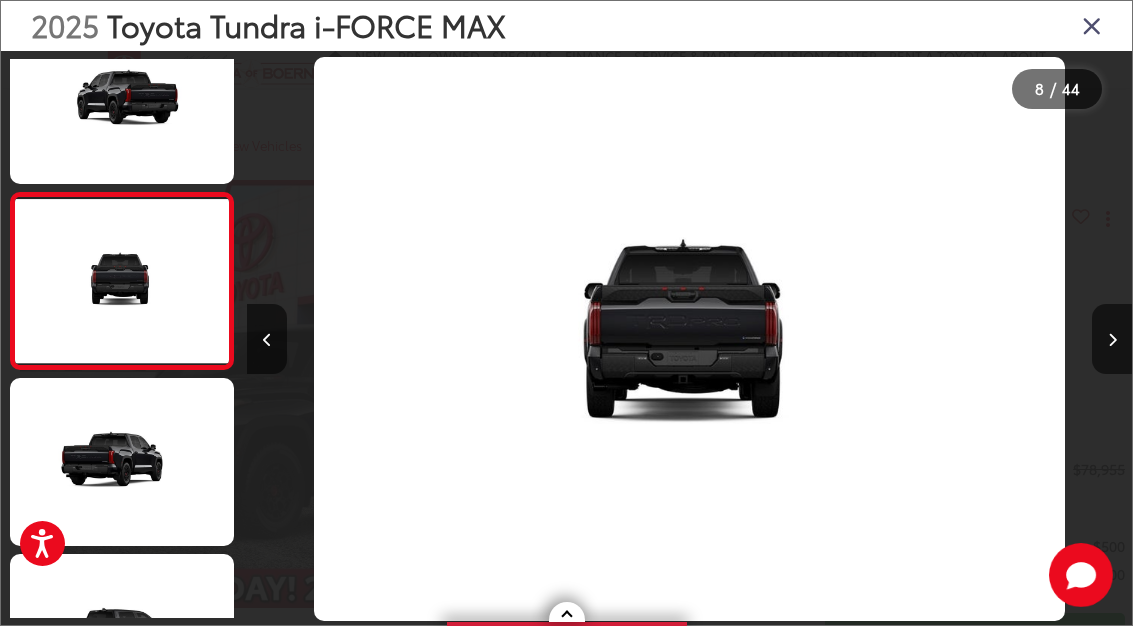 click at bounding box center (1112, 339) 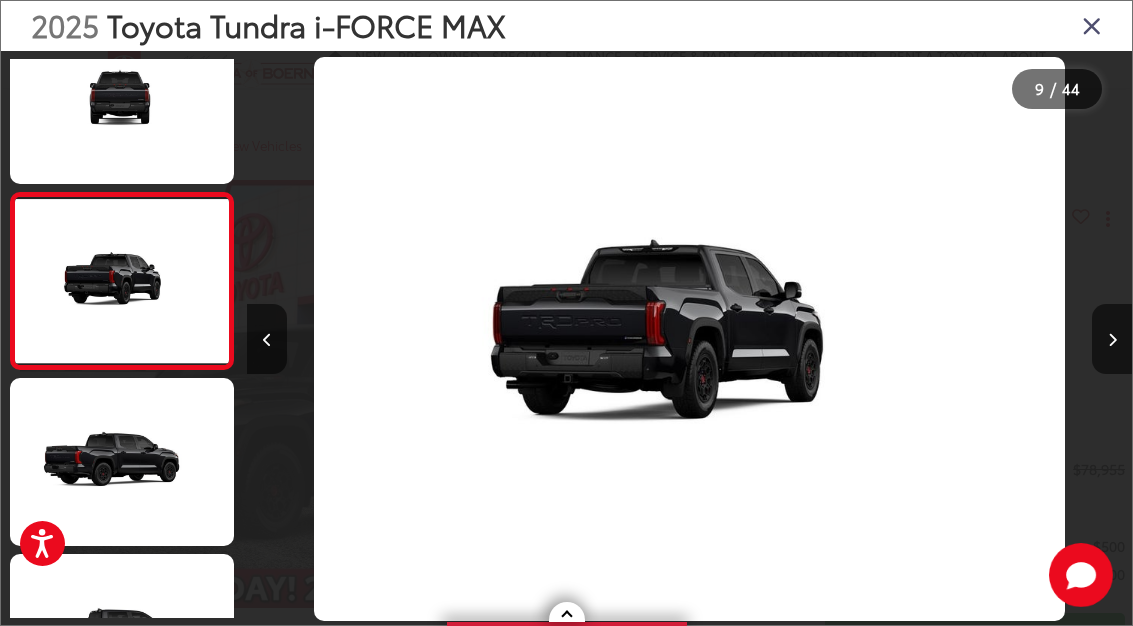 click at bounding box center (1112, 339) 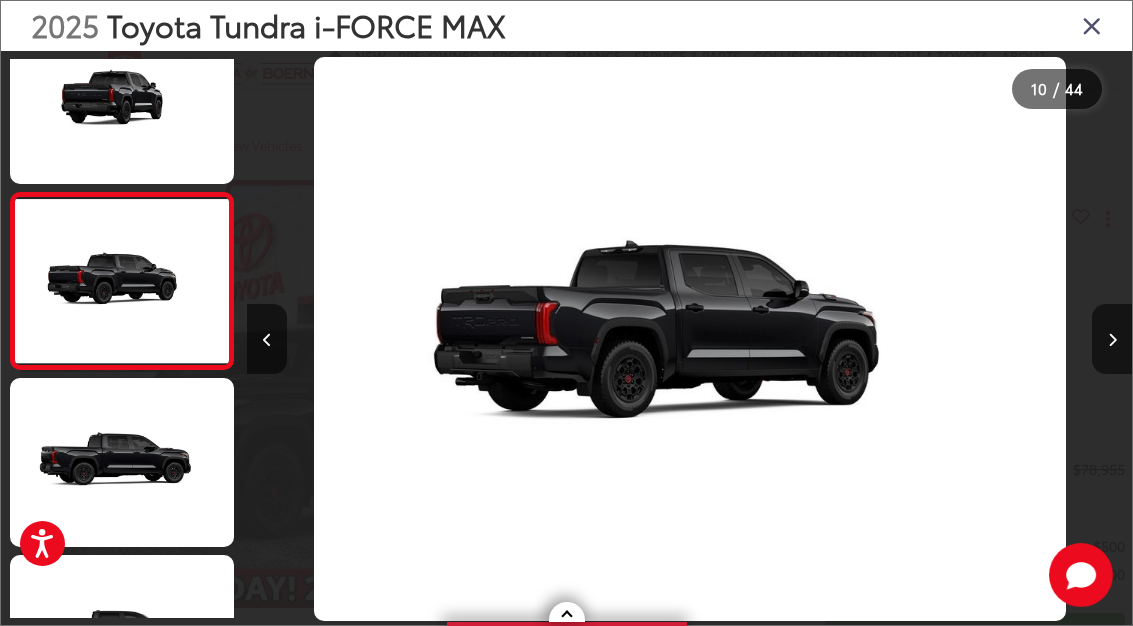 click at bounding box center [1112, 339] 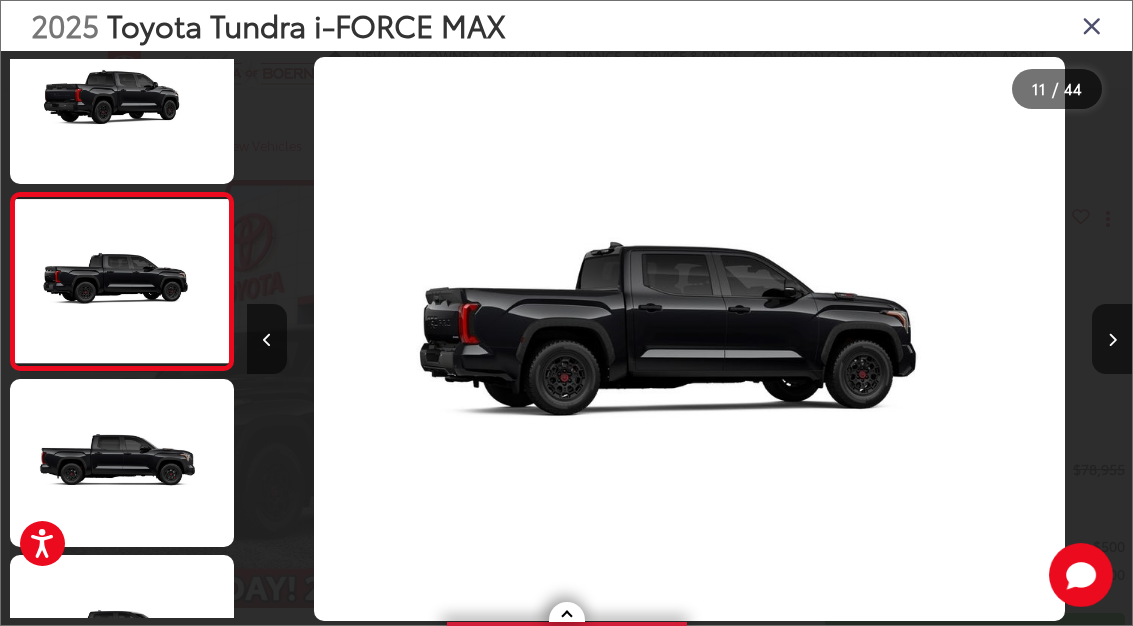 click at bounding box center (1112, 339) 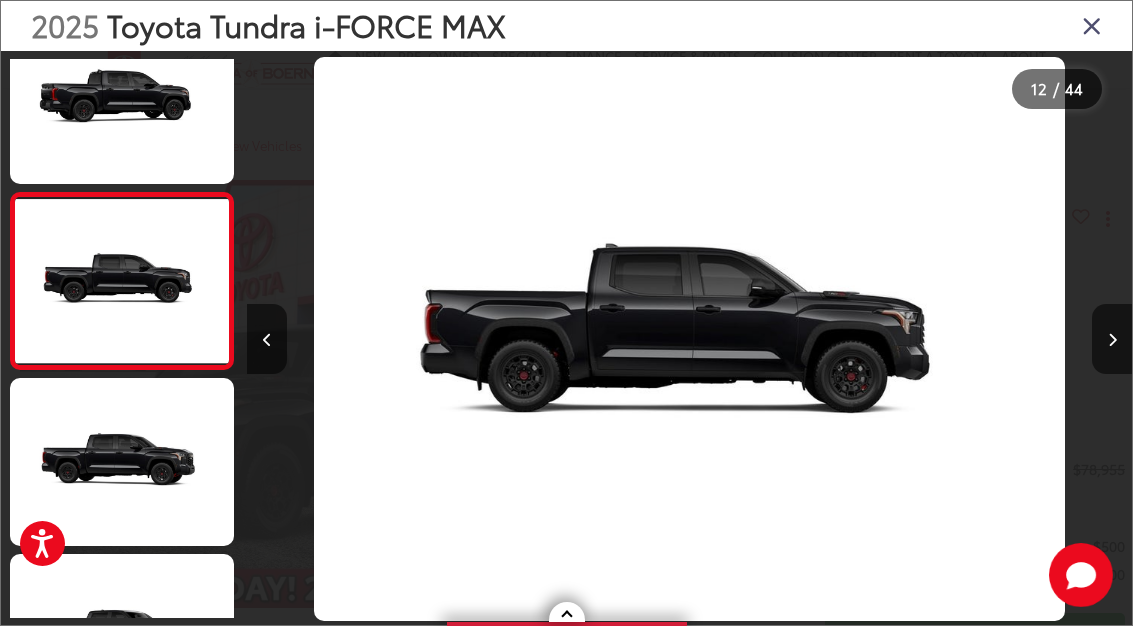 click at bounding box center (1112, 339) 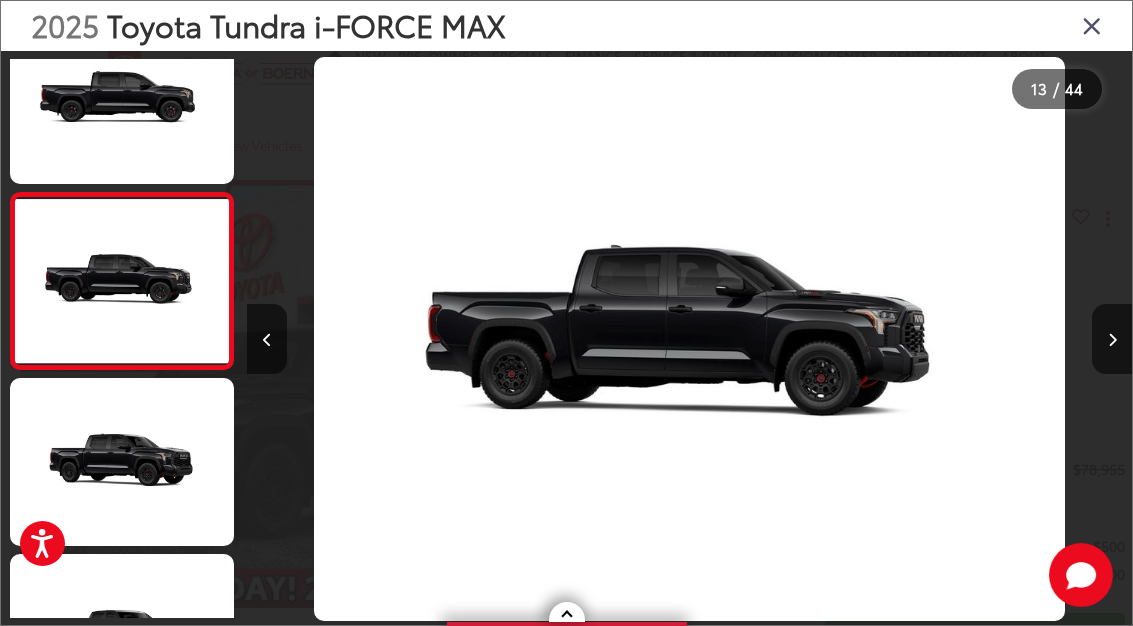 click at bounding box center [1112, 340] 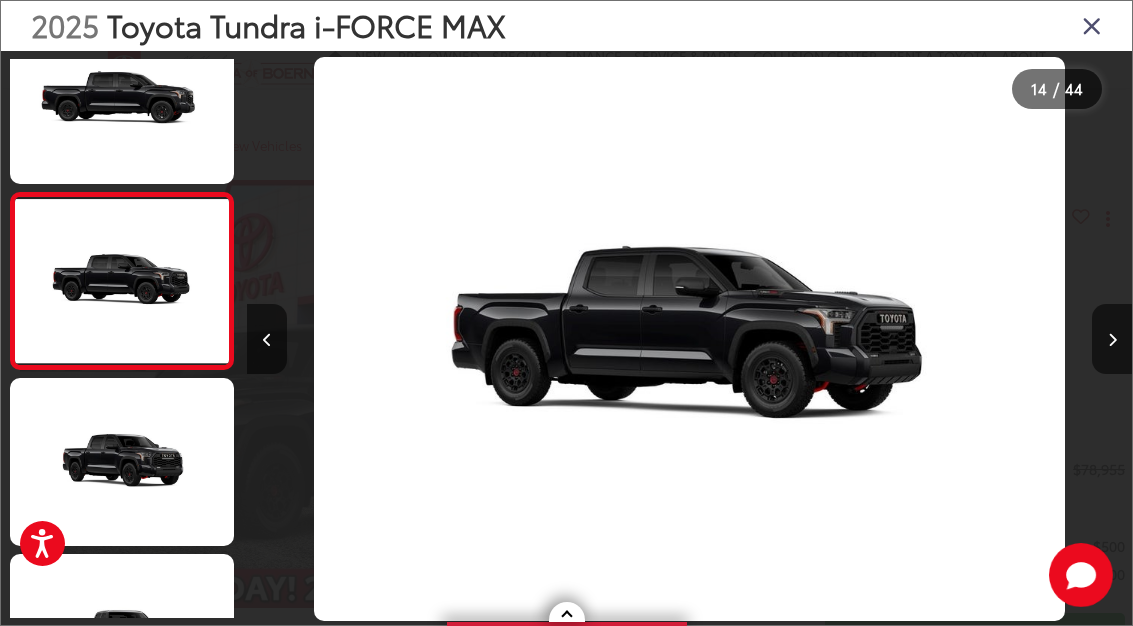 click at bounding box center [1021, 339] 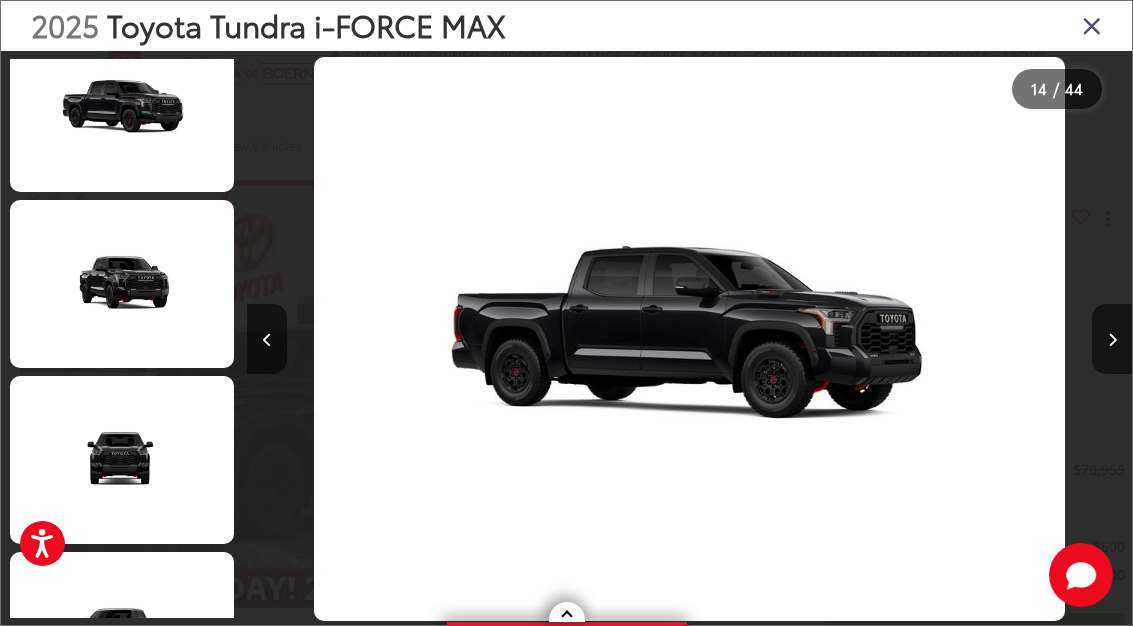 click at bounding box center (122, 284) 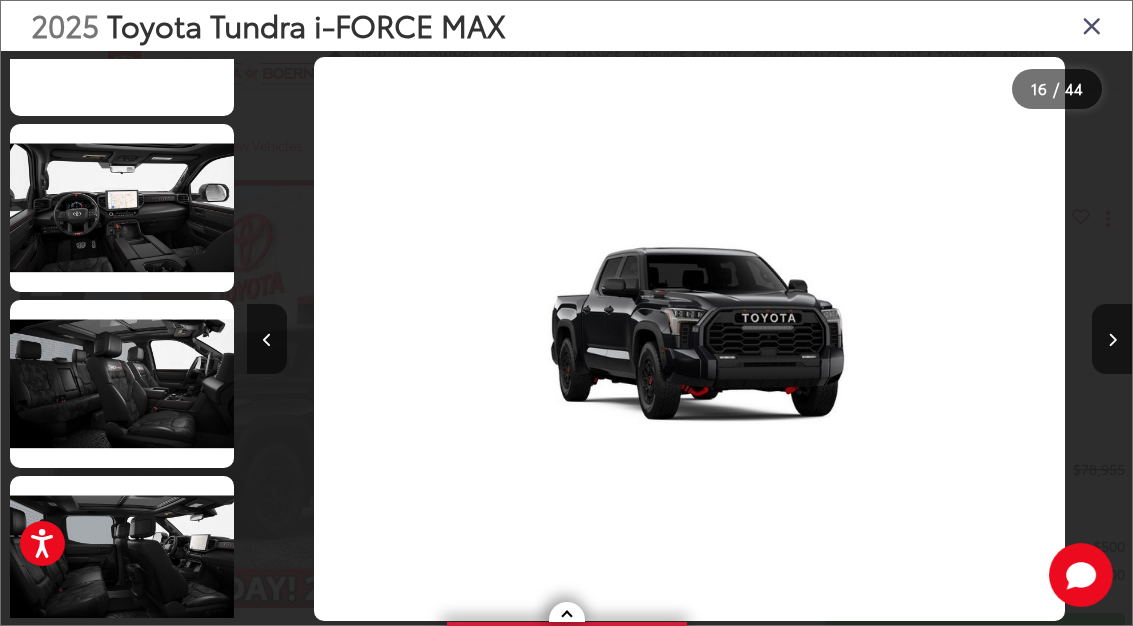 click at bounding box center (122, 208) 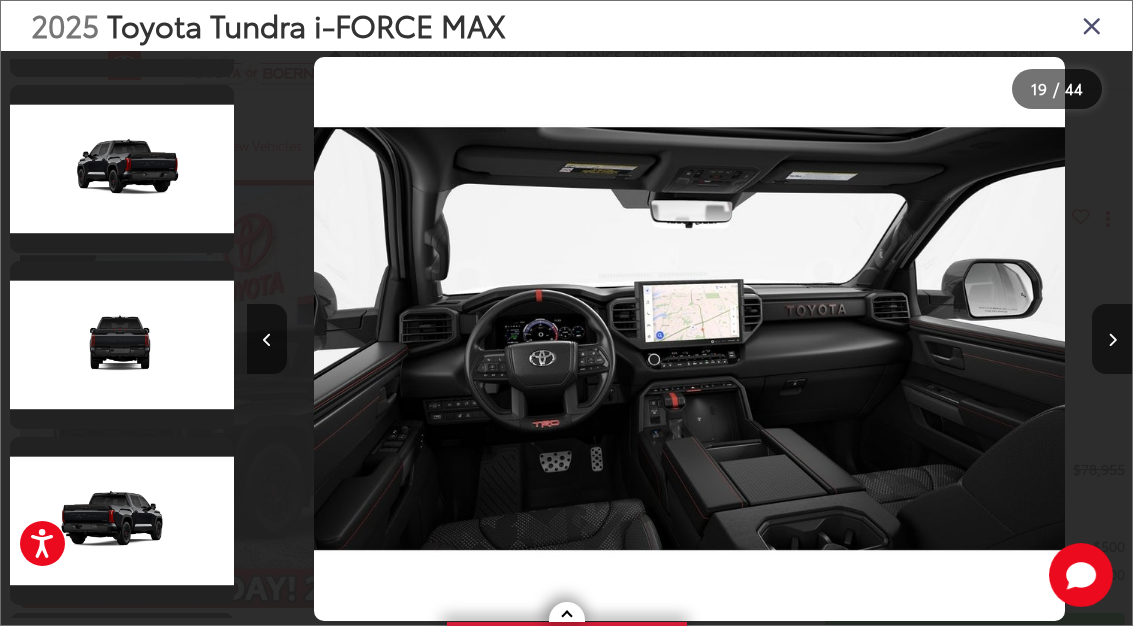 click at bounding box center (122, 345) 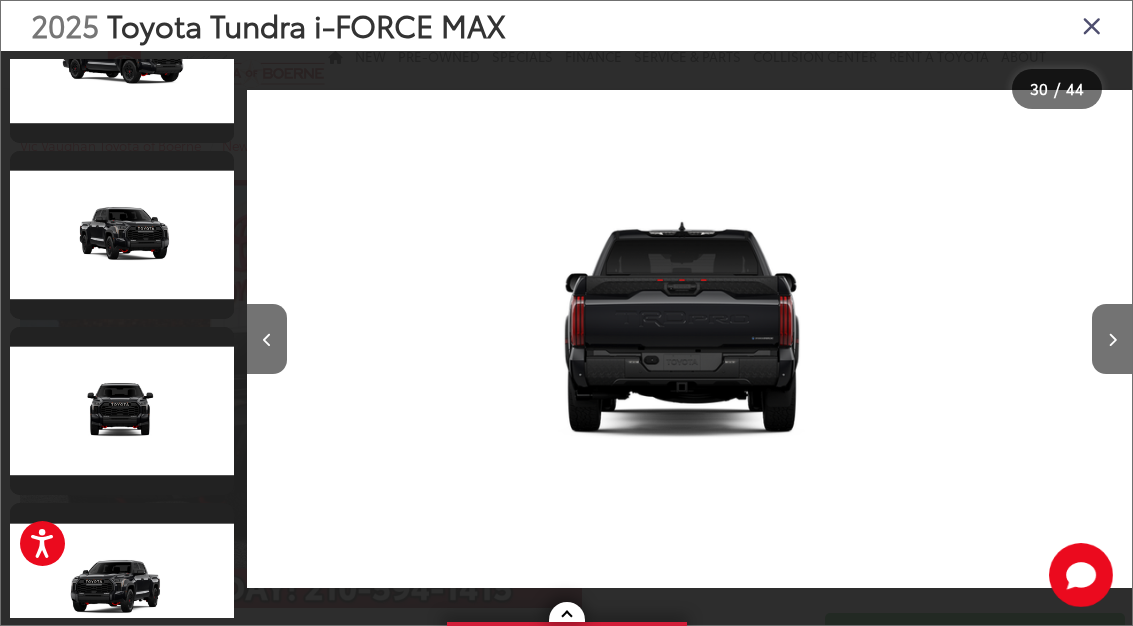 click at bounding box center [122, 411] 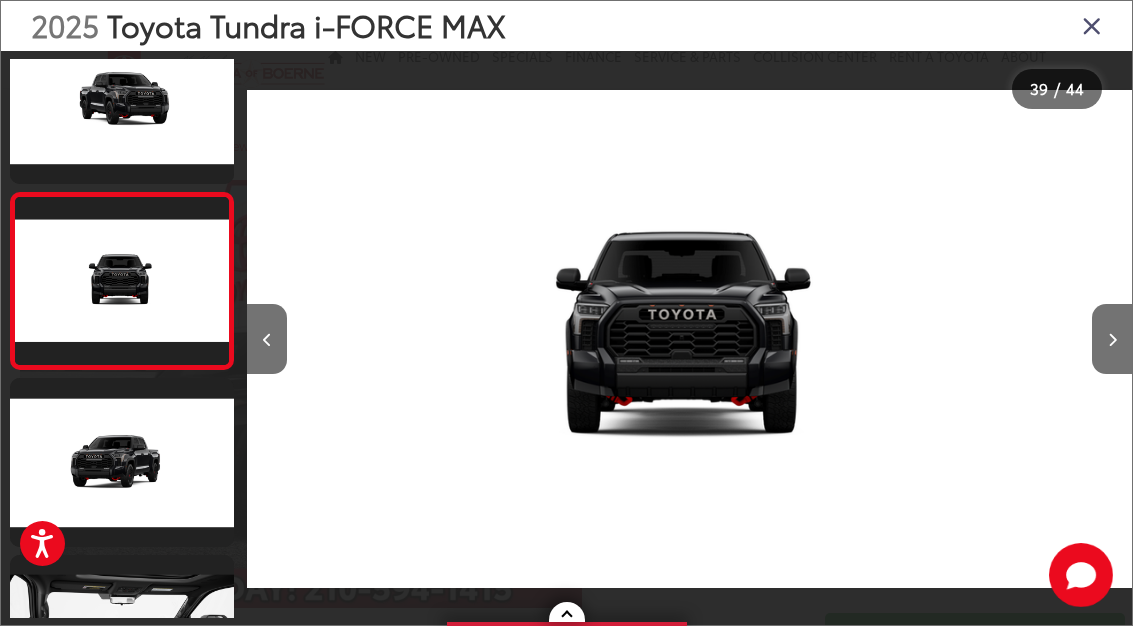 click at bounding box center [122, 462] 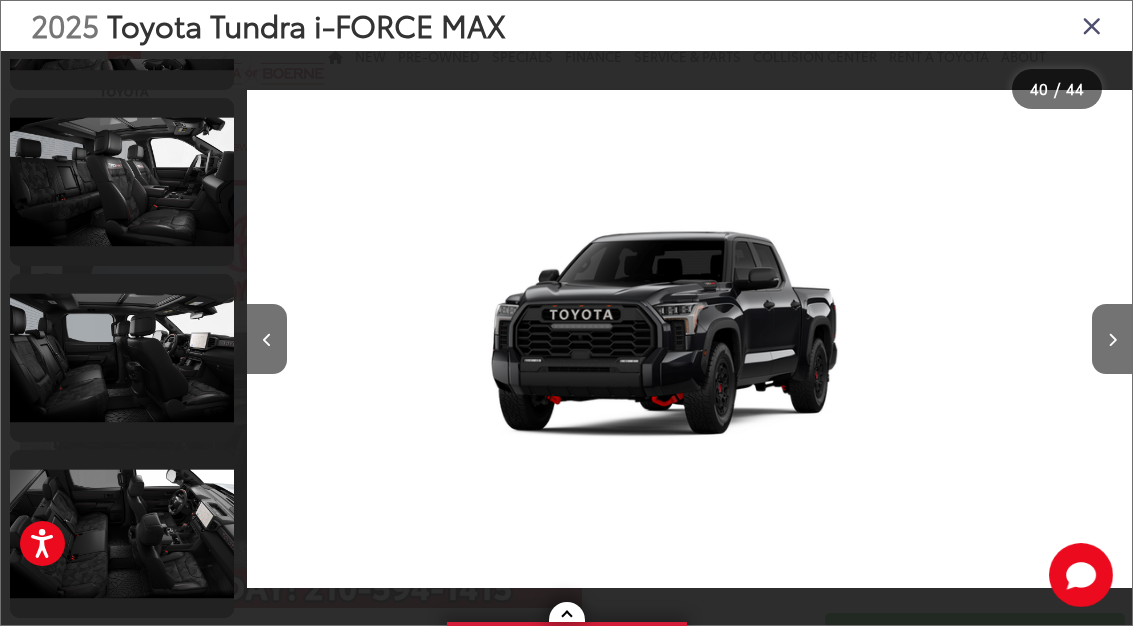 click at bounding box center [1092, 25] 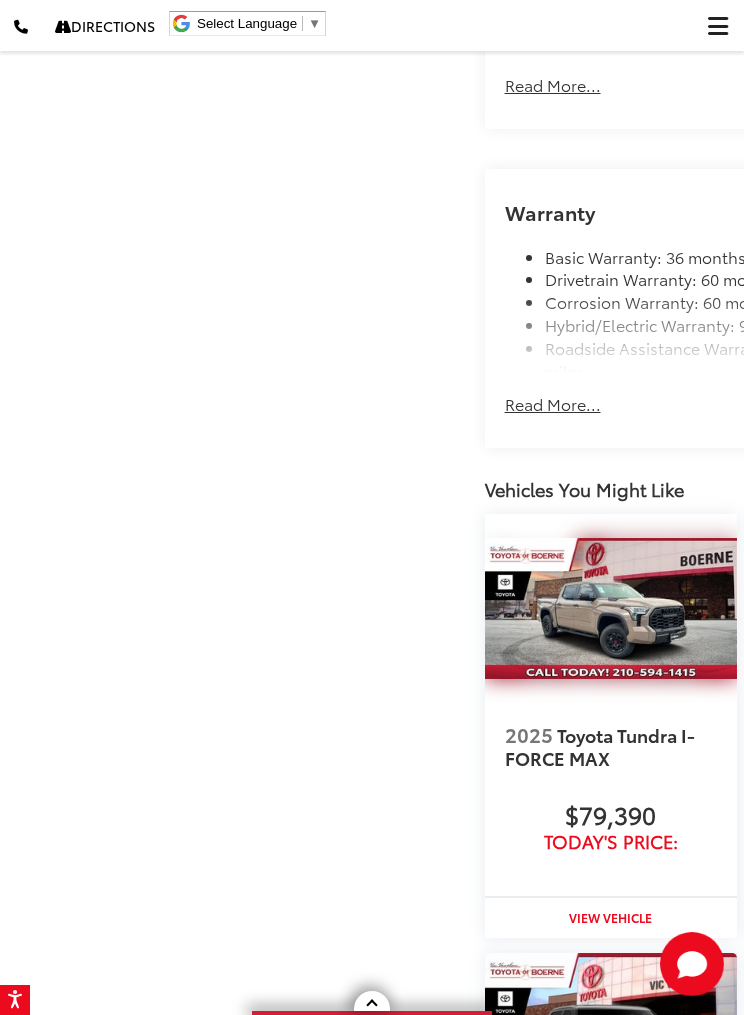 click on "View More Highlights..." at bounding box center (593, -1202) 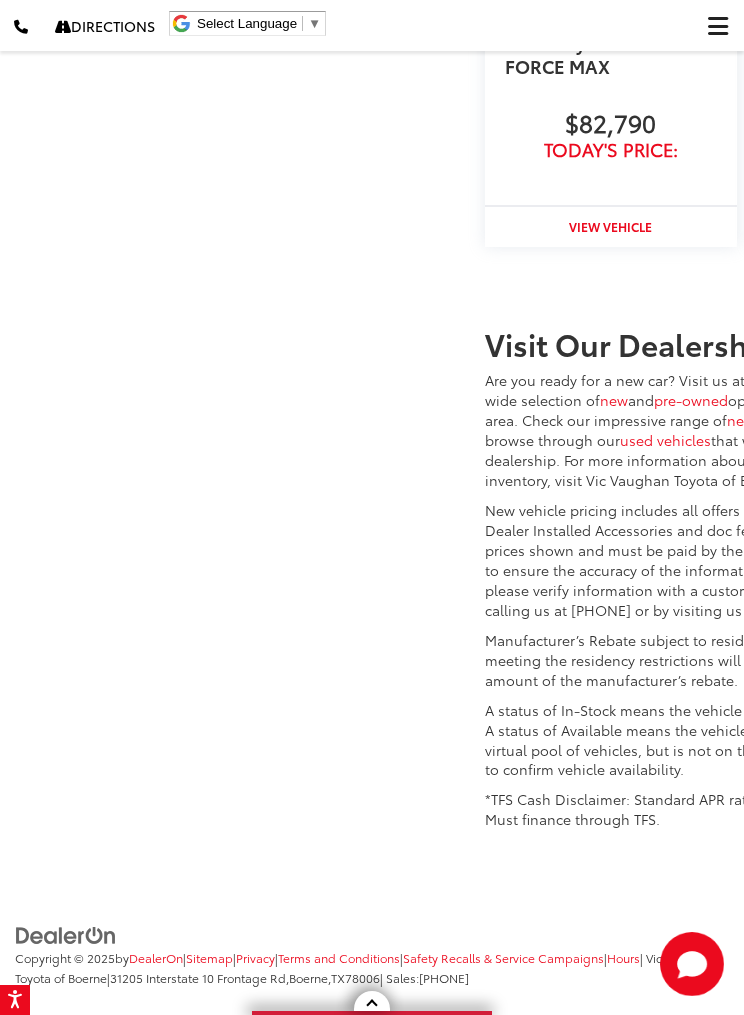 click on "Read More..." at bounding box center [553, -1403] 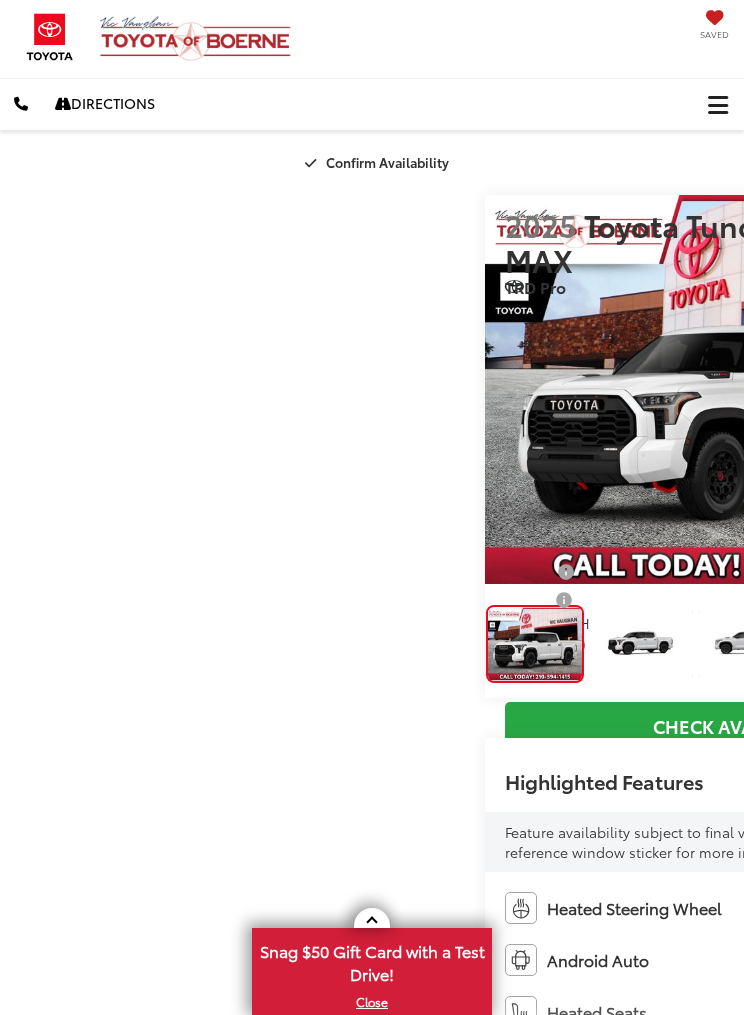 scroll, scrollTop: 0, scrollLeft: 0, axis: both 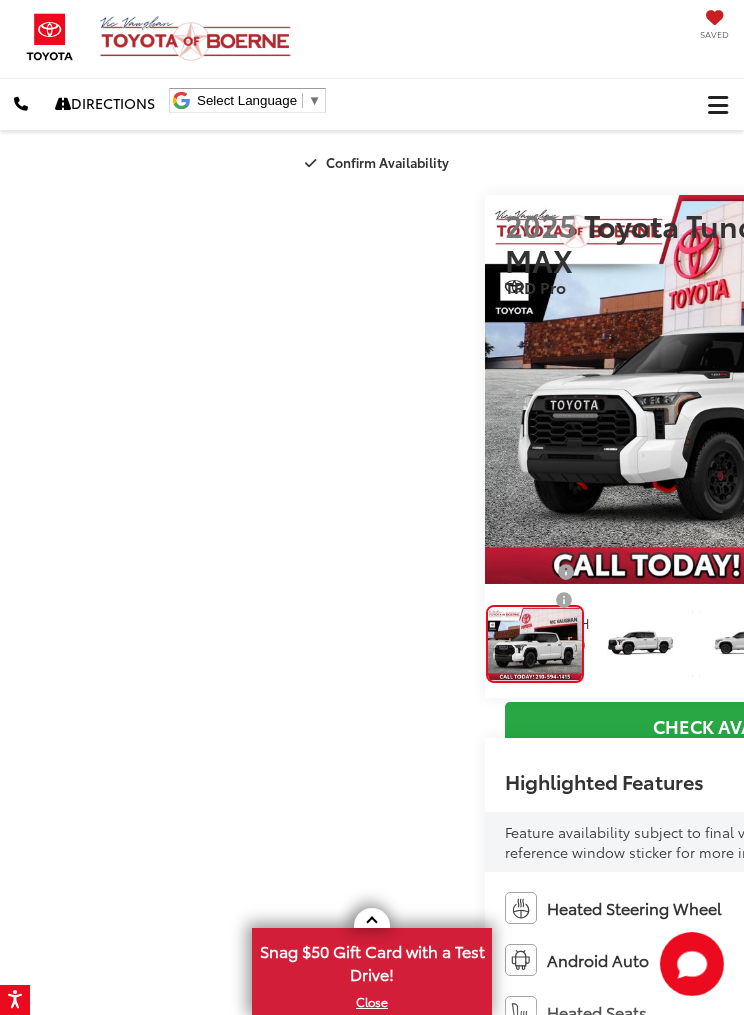 click at bounding box center (984, 390) 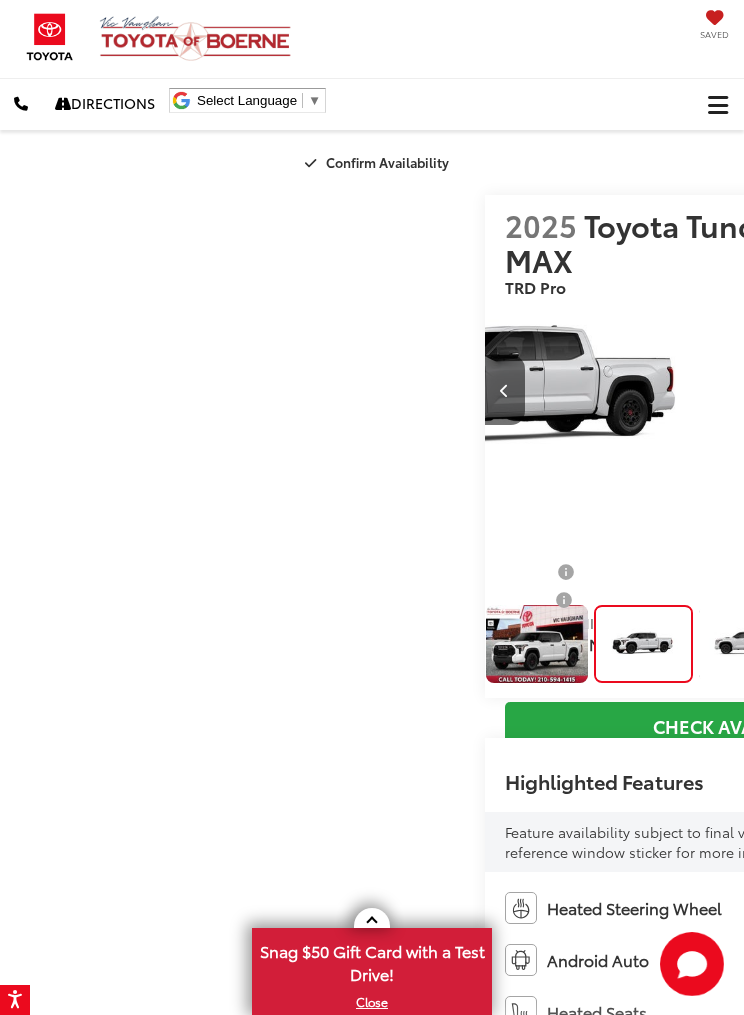 click at bounding box center [984, 390] 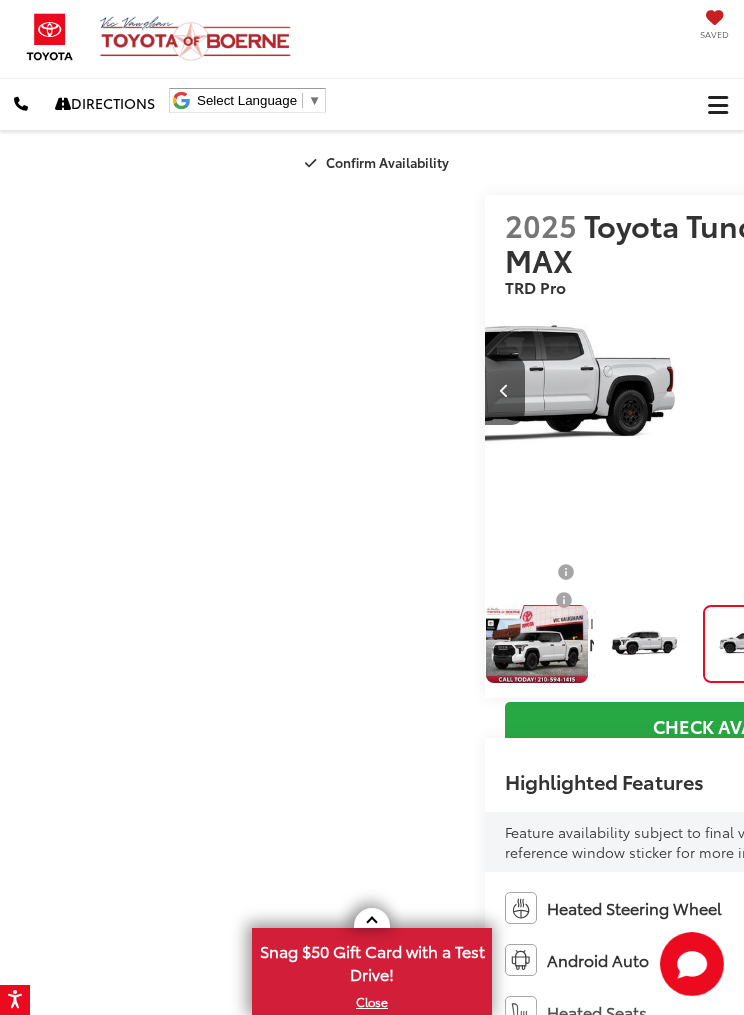 scroll, scrollTop: 0, scrollLeft: 1426, axis: horizontal 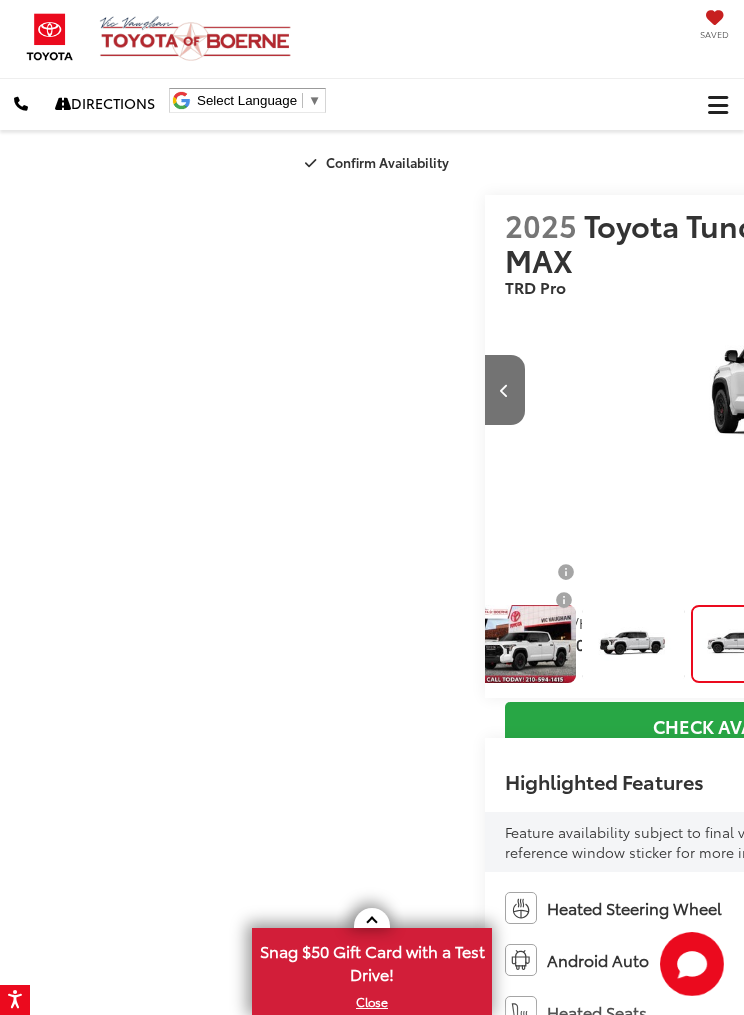 click at bounding box center [984, 390] 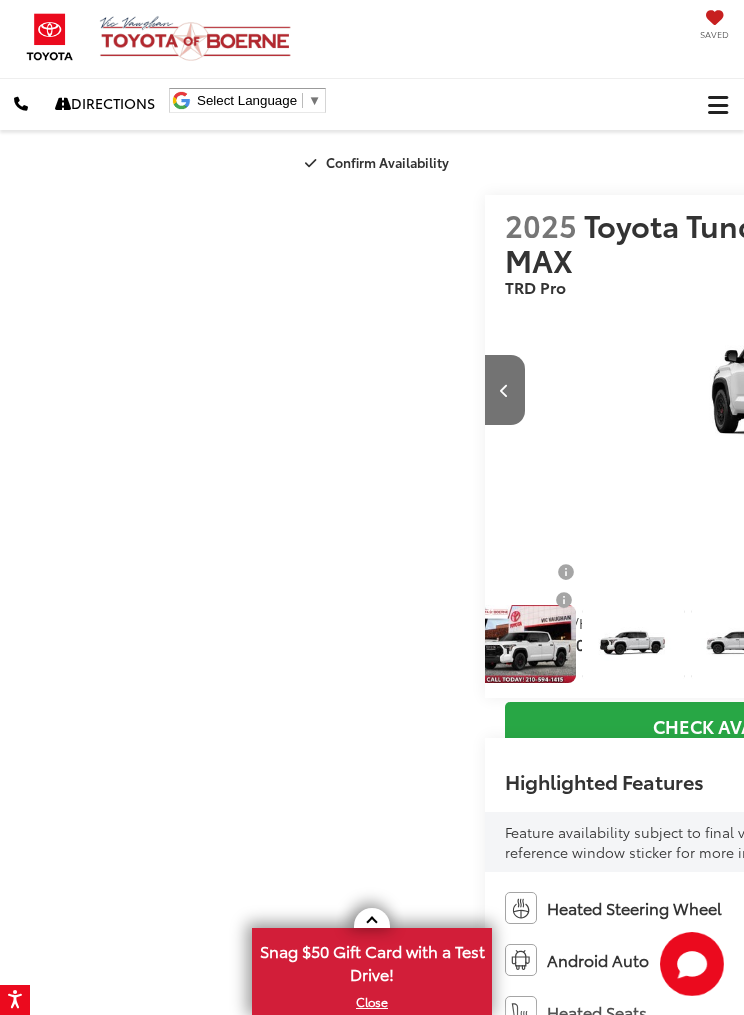 scroll, scrollTop: 0, scrollLeft: 155, axis: horizontal 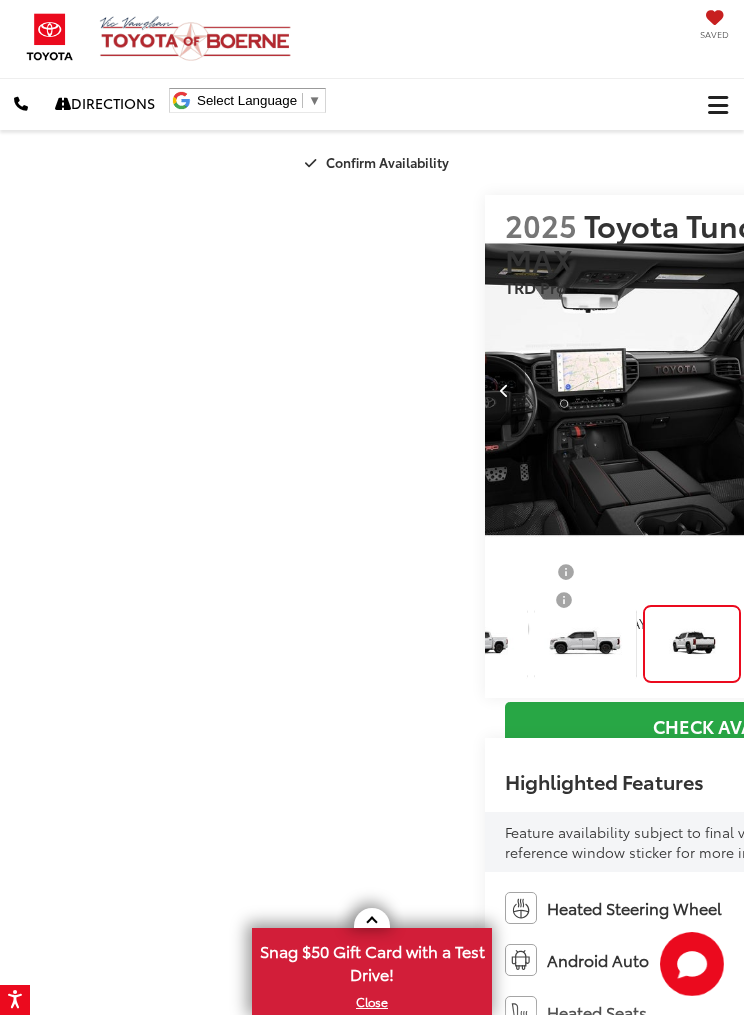 click at bounding box center [984, 390] 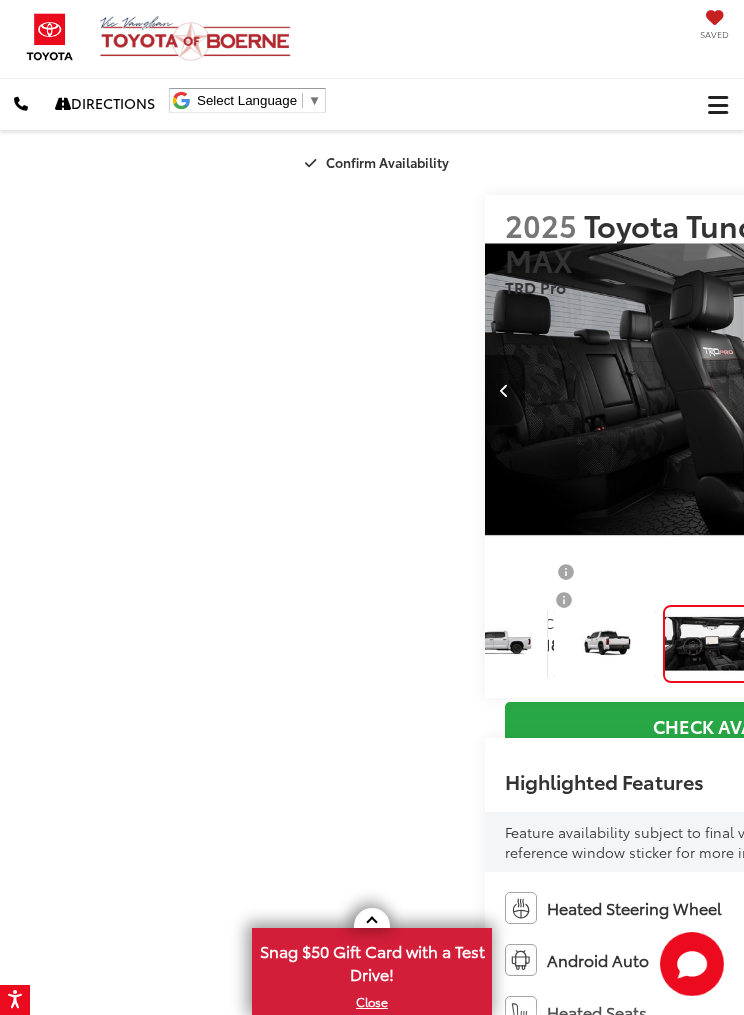scroll, scrollTop: 0, scrollLeft: 320, axis: horizontal 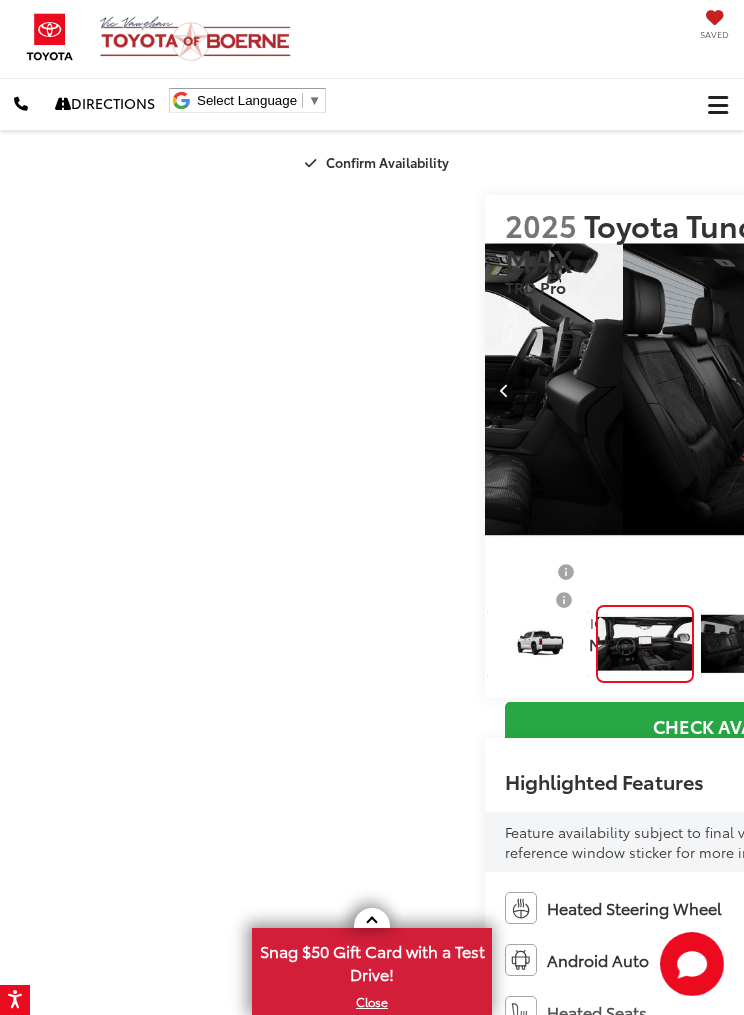 click at bounding box center (984, 390) 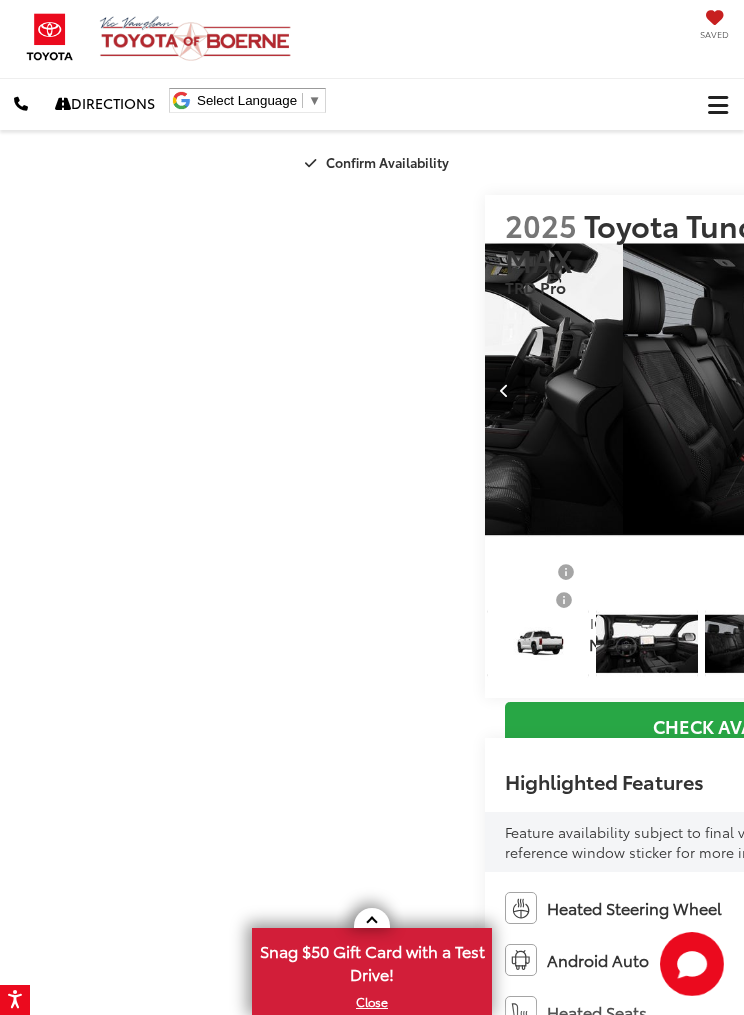 scroll, scrollTop: 0, scrollLeft: 458, axis: horizontal 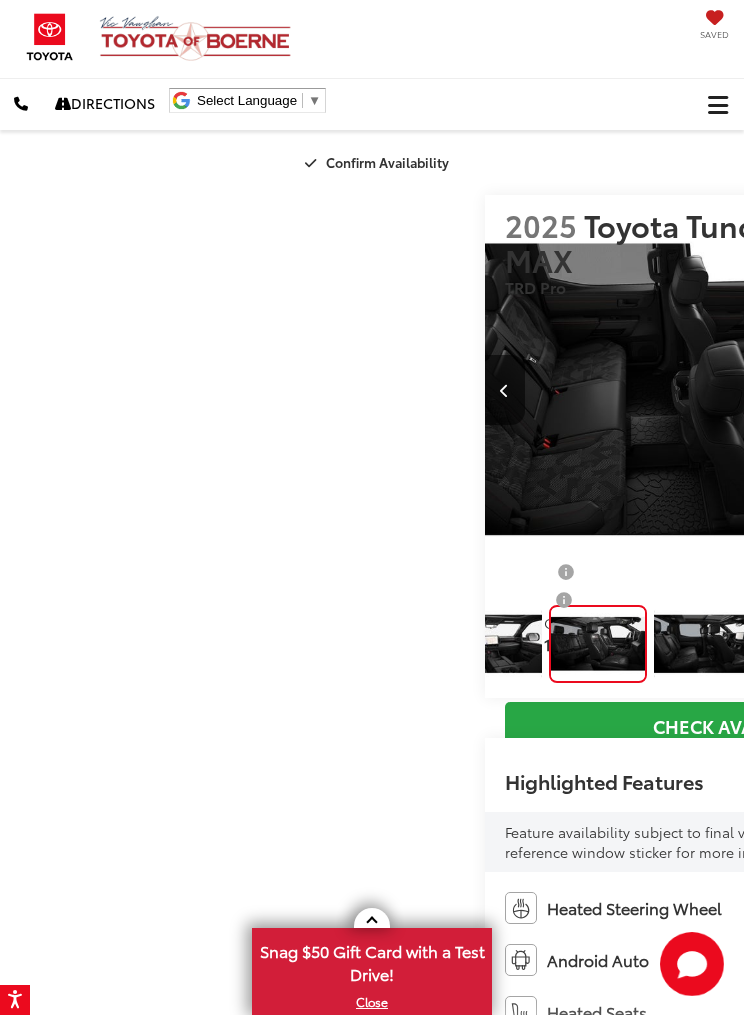 click at bounding box center (984, 390) 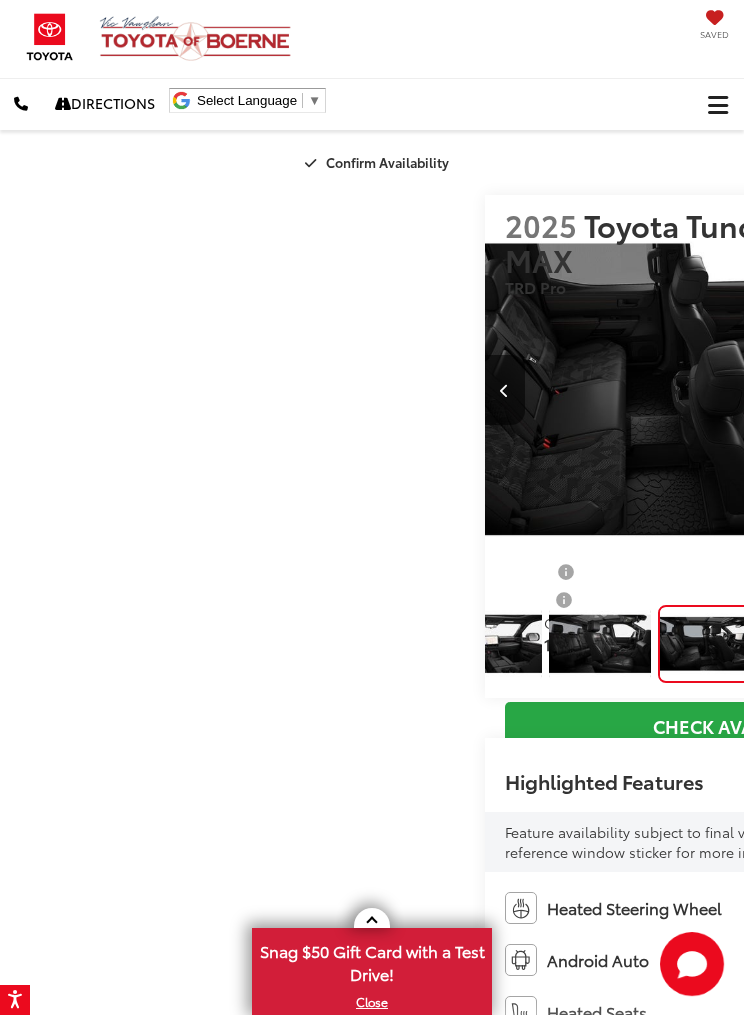 scroll, scrollTop: 0, scrollLeft: 637, axis: horizontal 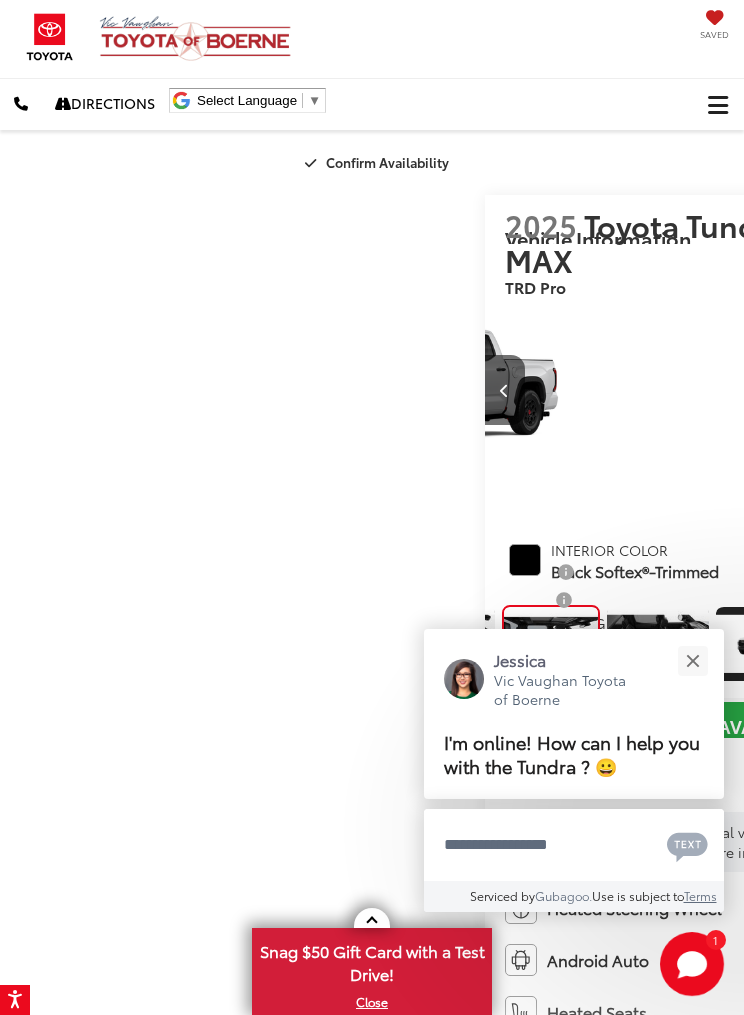 click at bounding box center (504, 391) 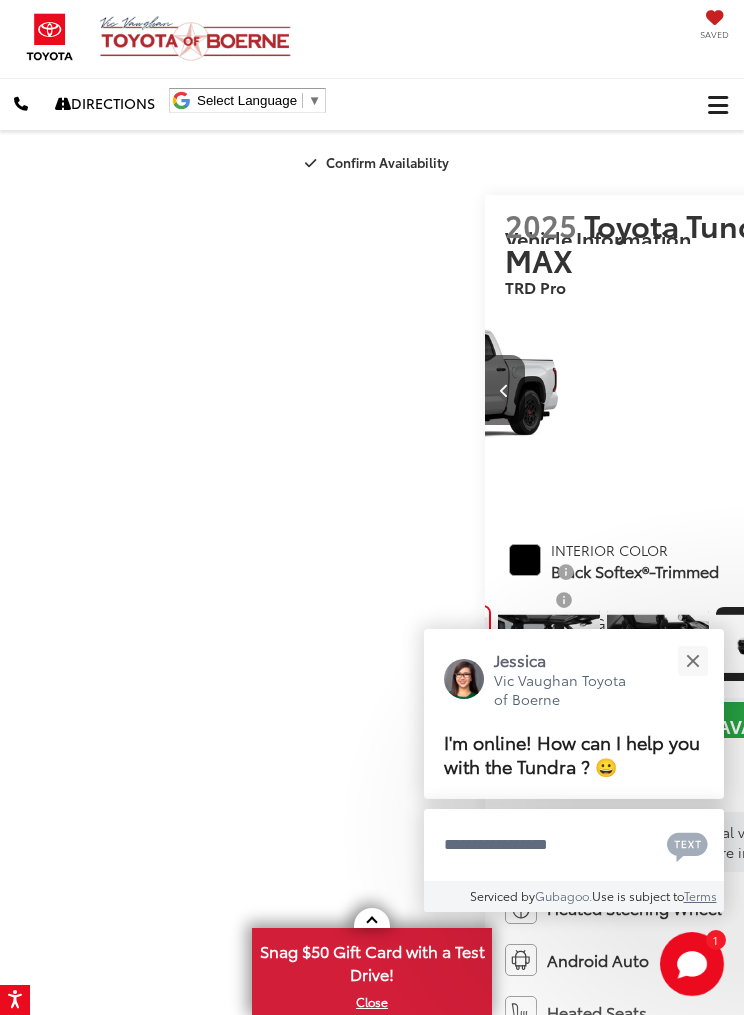 scroll, scrollTop: 0, scrollLeft: 3835, axis: horizontal 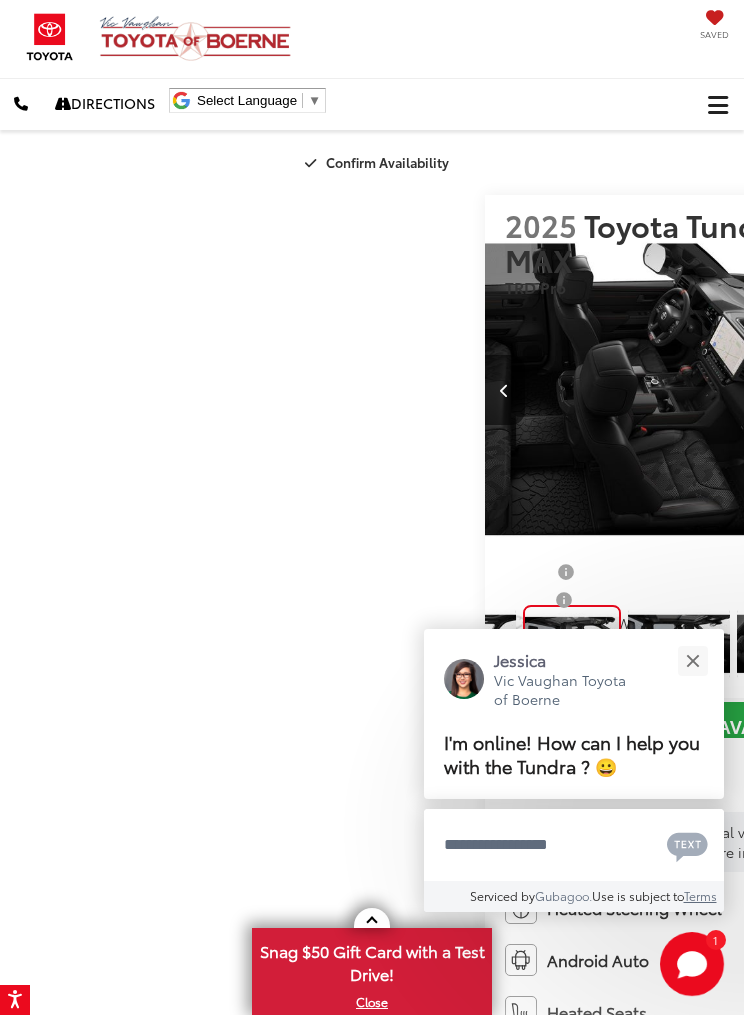 click at bounding box center (505, 390) 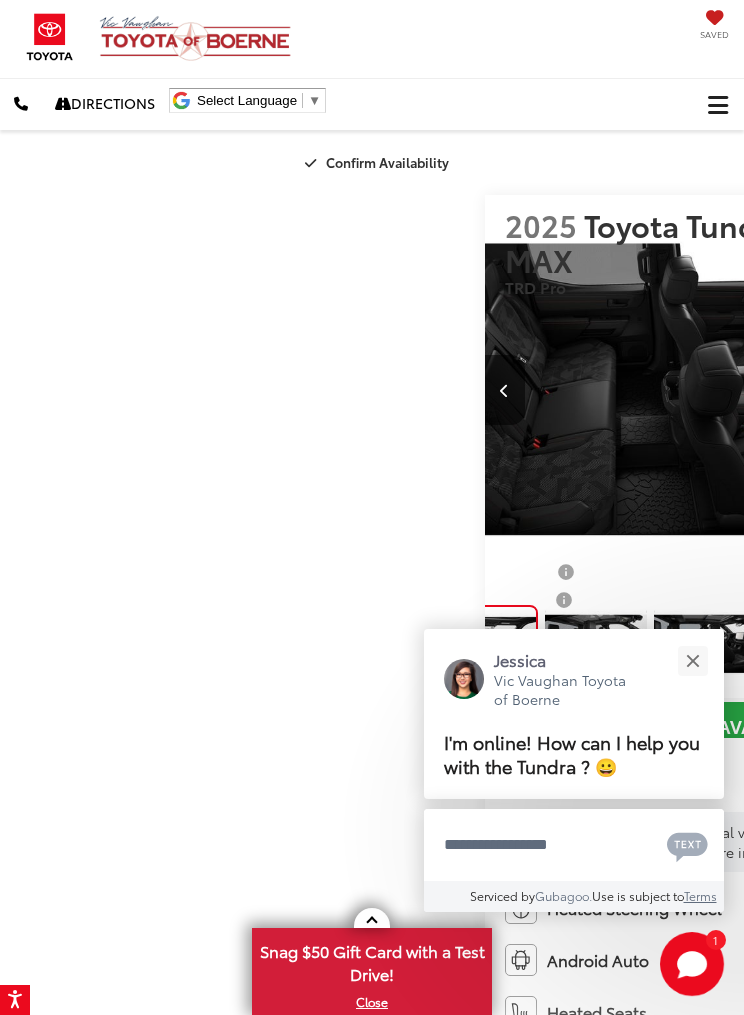 scroll, scrollTop: 0, scrollLeft: 338, axis: horizontal 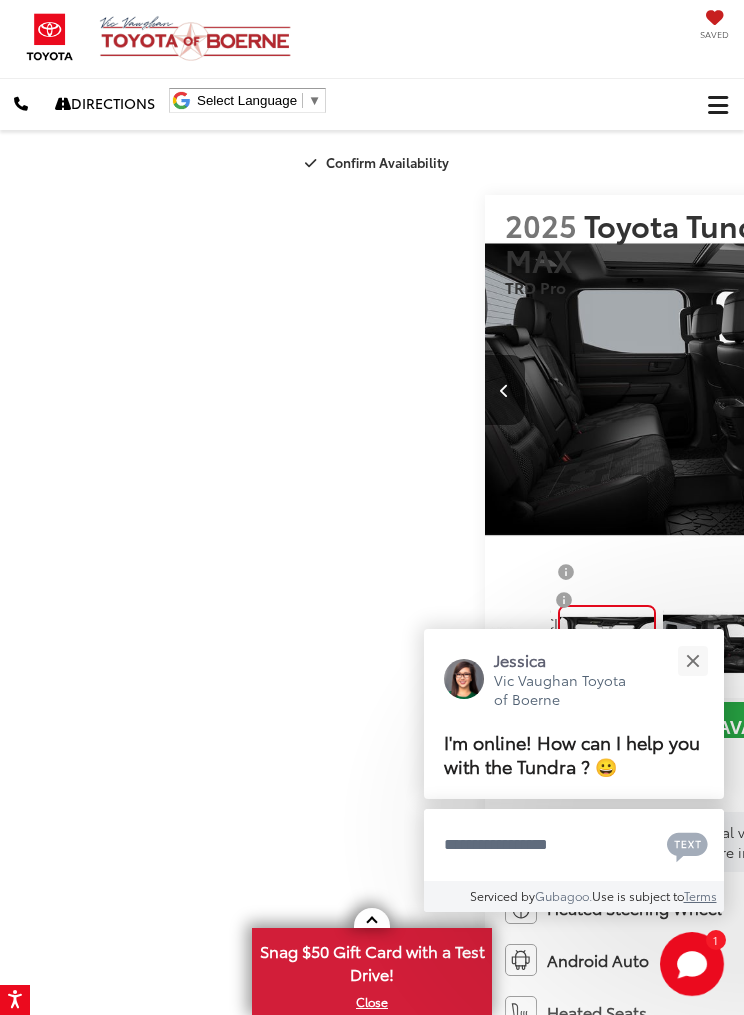 click at bounding box center [505, 390] 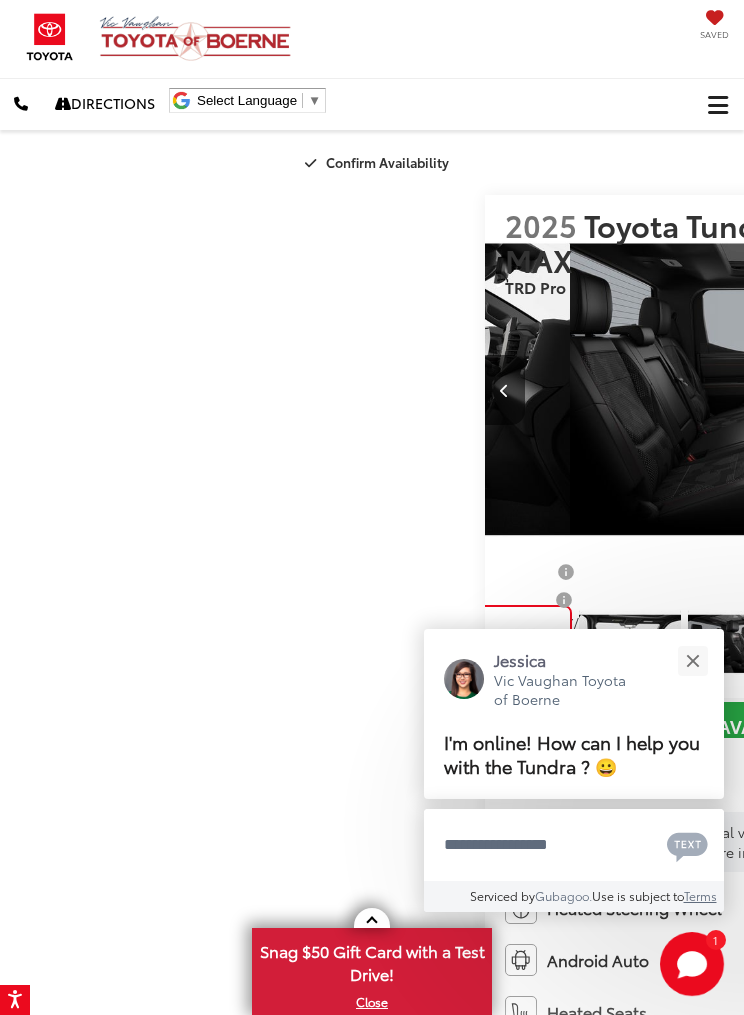 scroll, scrollTop: 0, scrollLeft: 2533, axis: horizontal 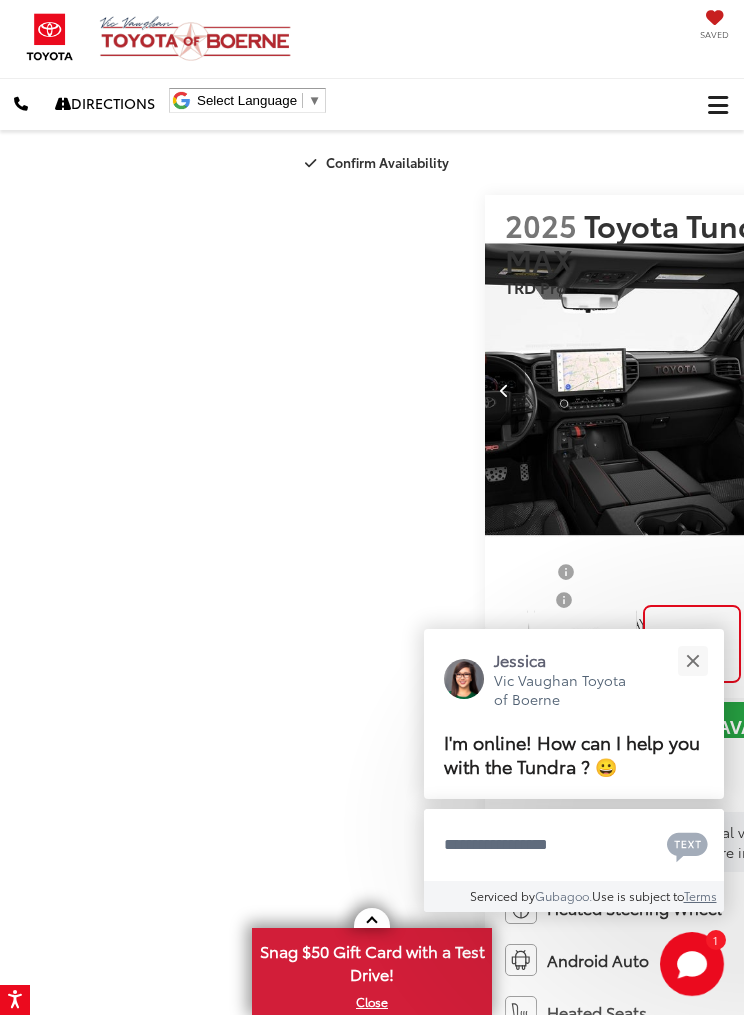 click at bounding box center [692, 660] 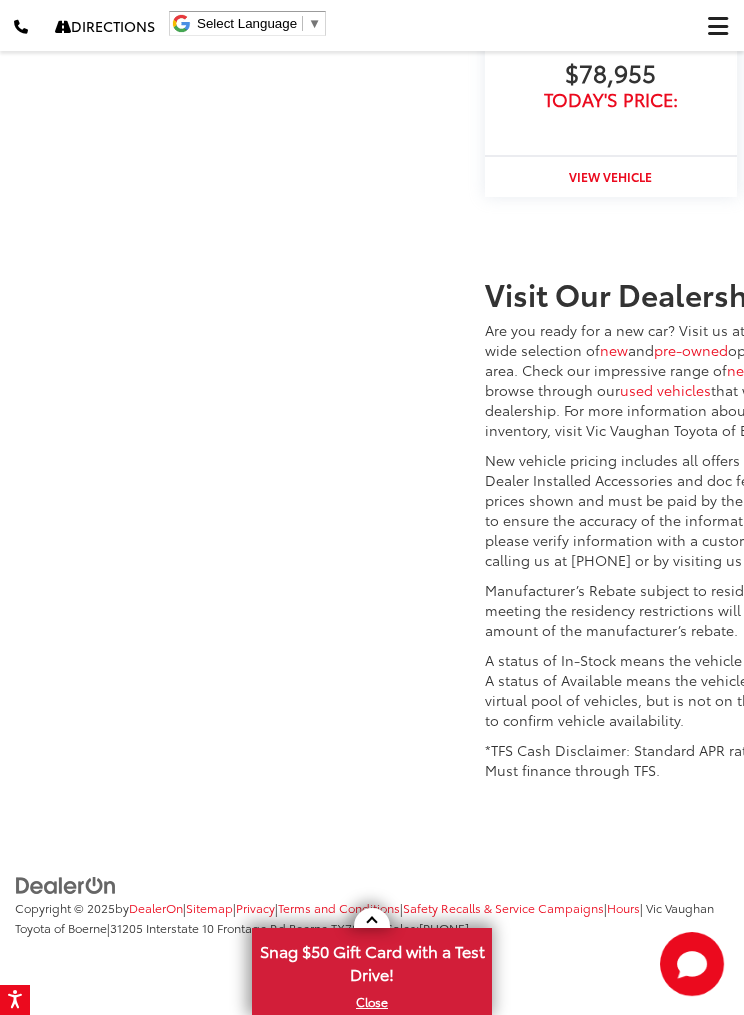 scroll, scrollTop: 3762, scrollLeft: 0, axis: vertical 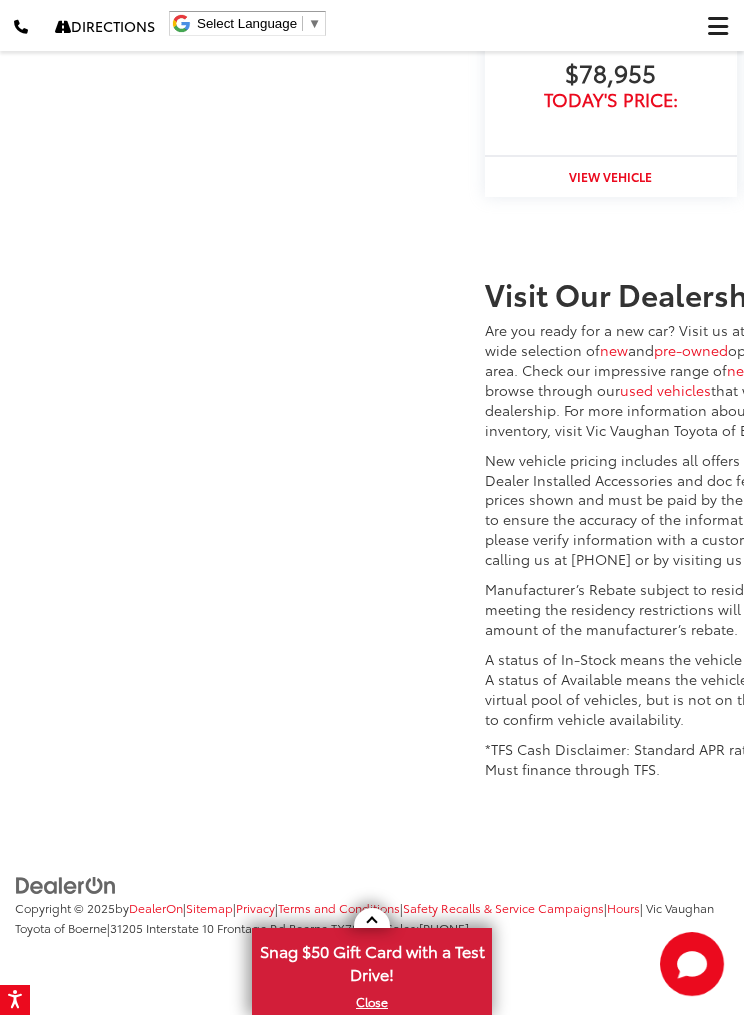 click on "Read More..." at bounding box center [553, -1107] 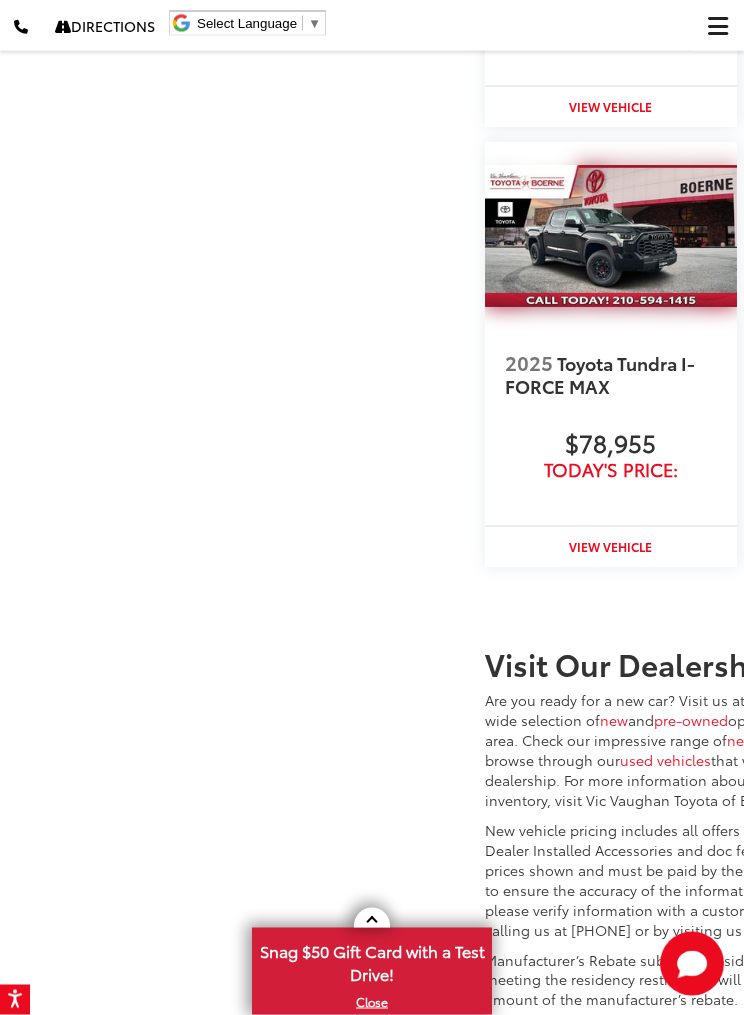 scroll, scrollTop: 5219, scrollLeft: 0, axis: vertical 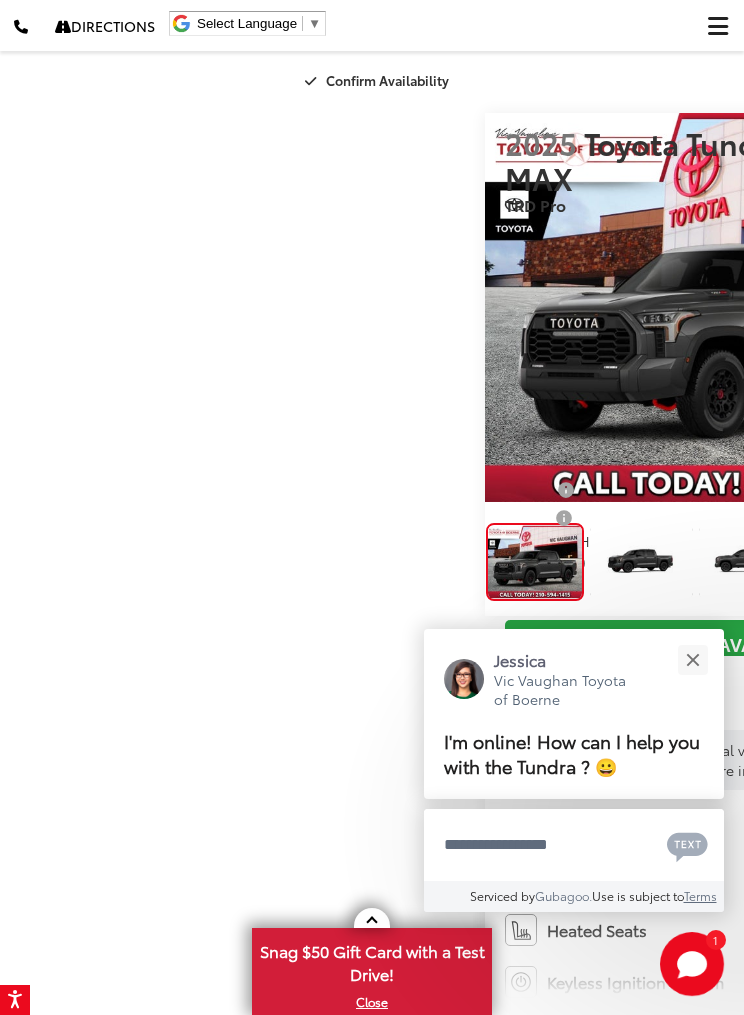 click at bounding box center (692, 660) 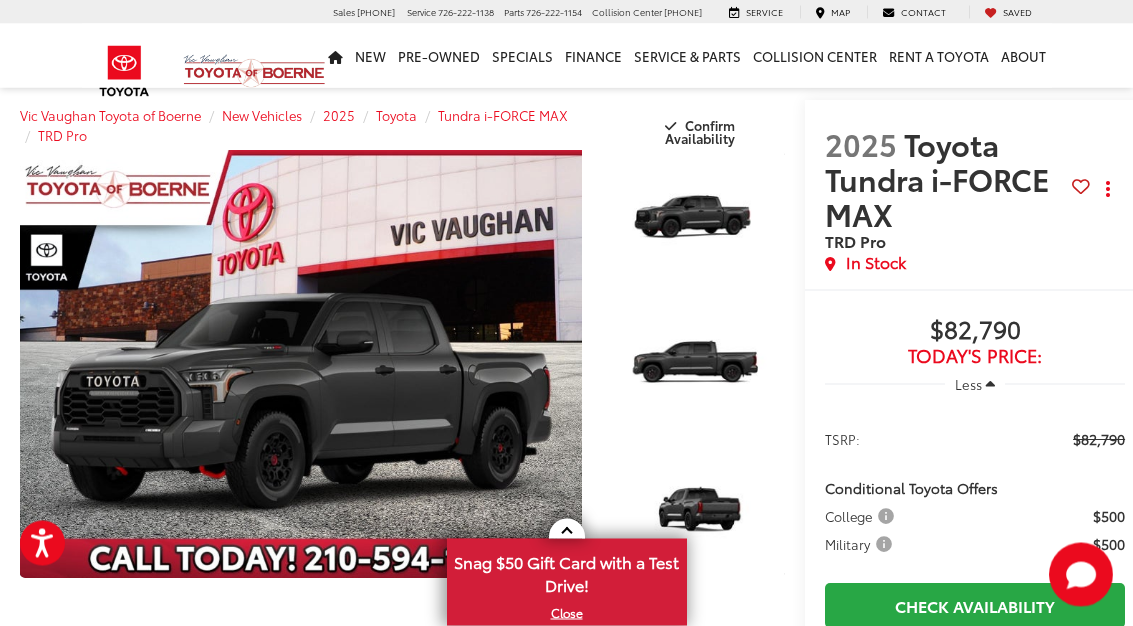 scroll, scrollTop: 32, scrollLeft: 0, axis: vertical 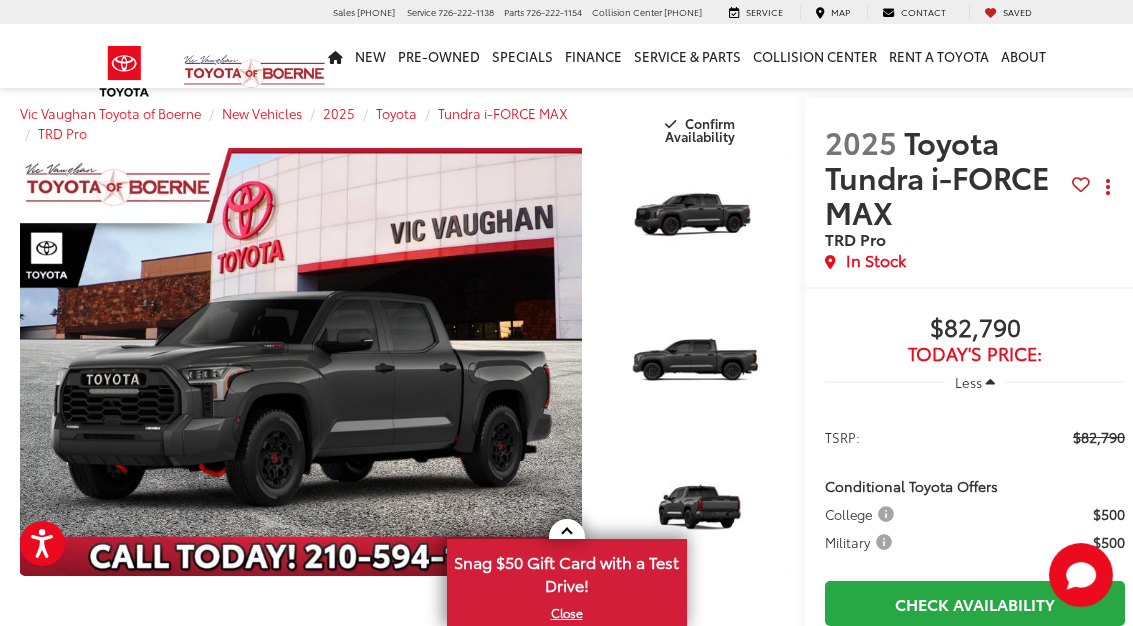 click at bounding box center (694, 362) 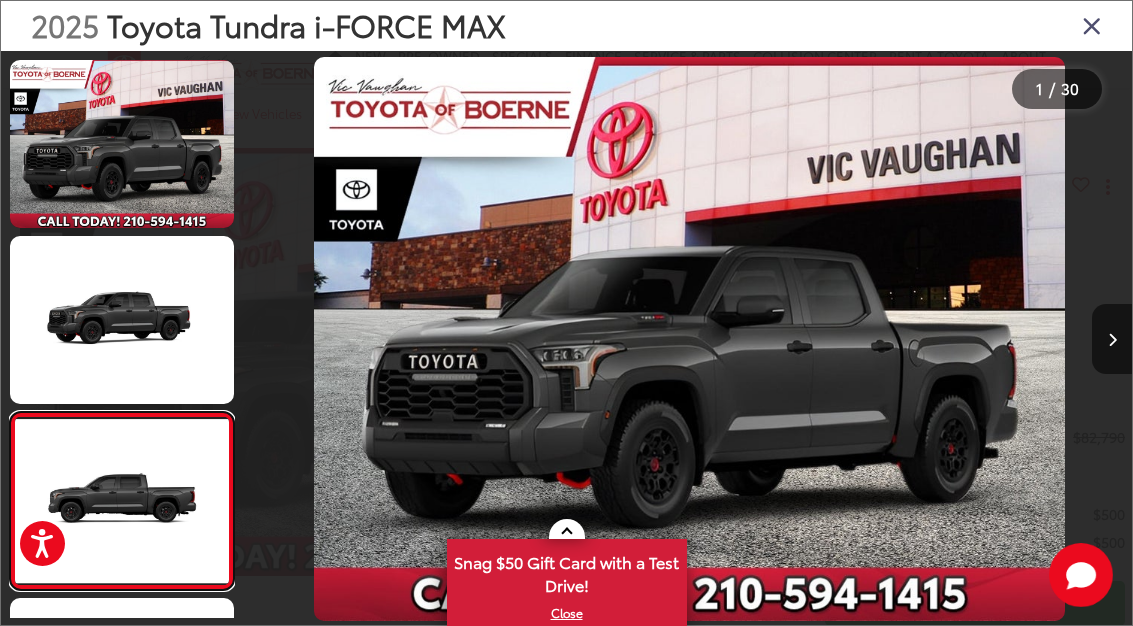 scroll, scrollTop: 0, scrollLeft: 1515, axis: horizontal 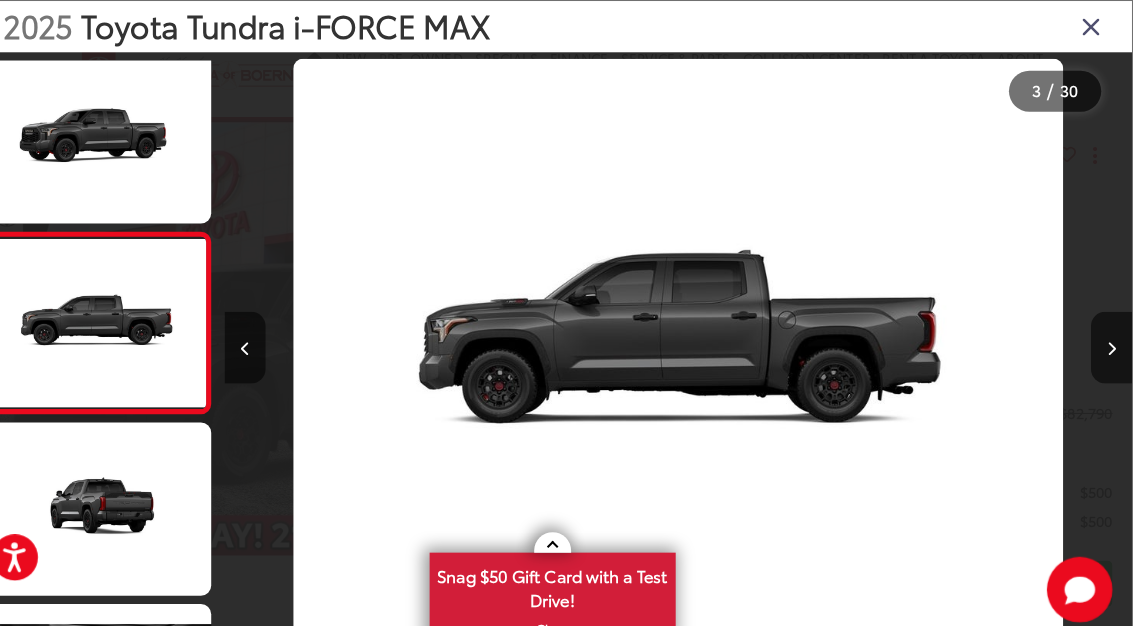click at bounding box center [1112, 340] 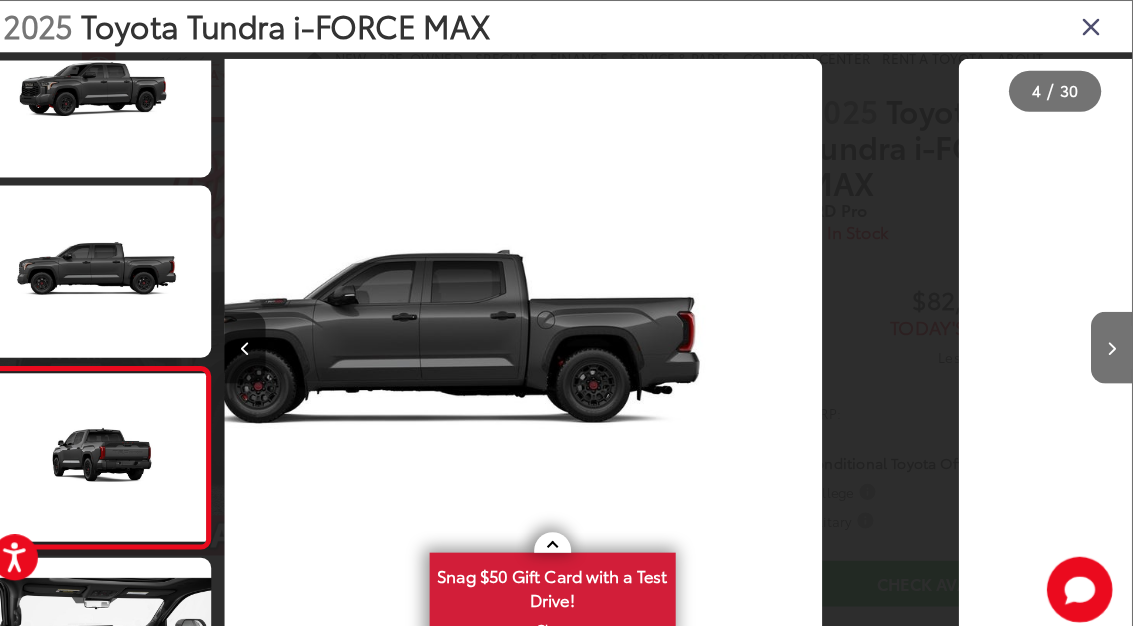scroll, scrollTop: 336, scrollLeft: 0, axis: vertical 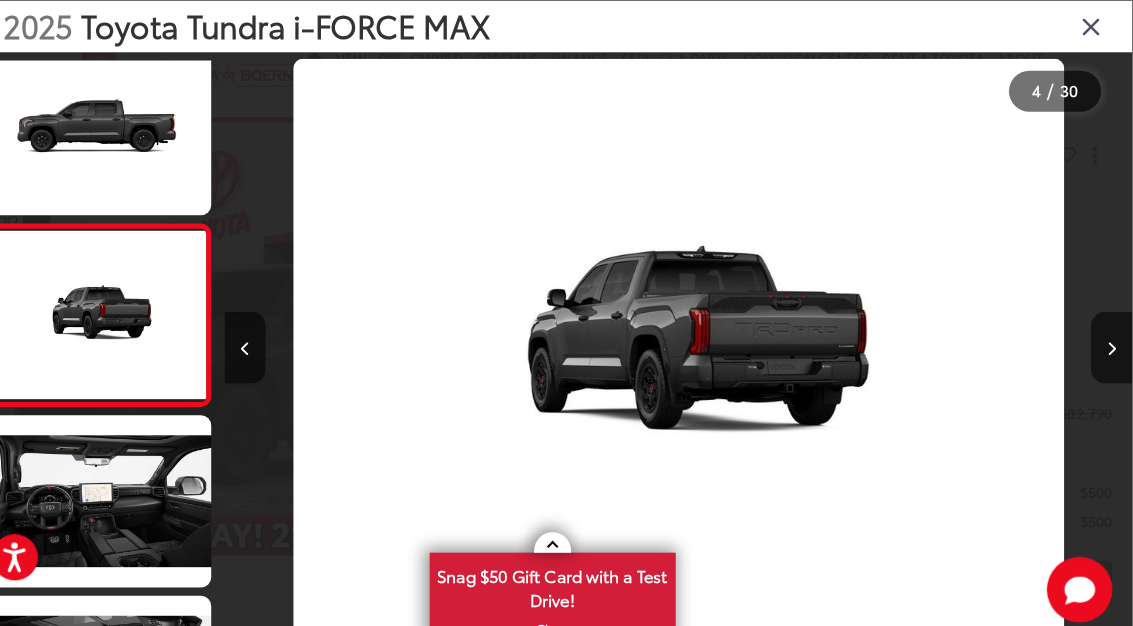 click at bounding box center [1112, 339] 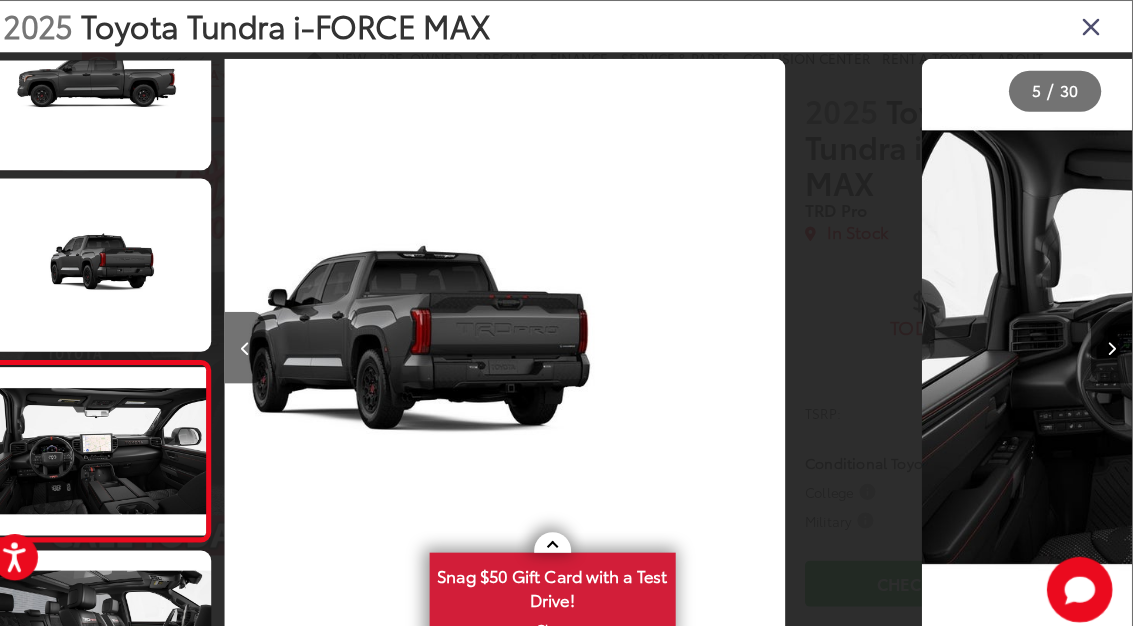 scroll, scrollTop: 0, scrollLeft: 3365, axis: horizontal 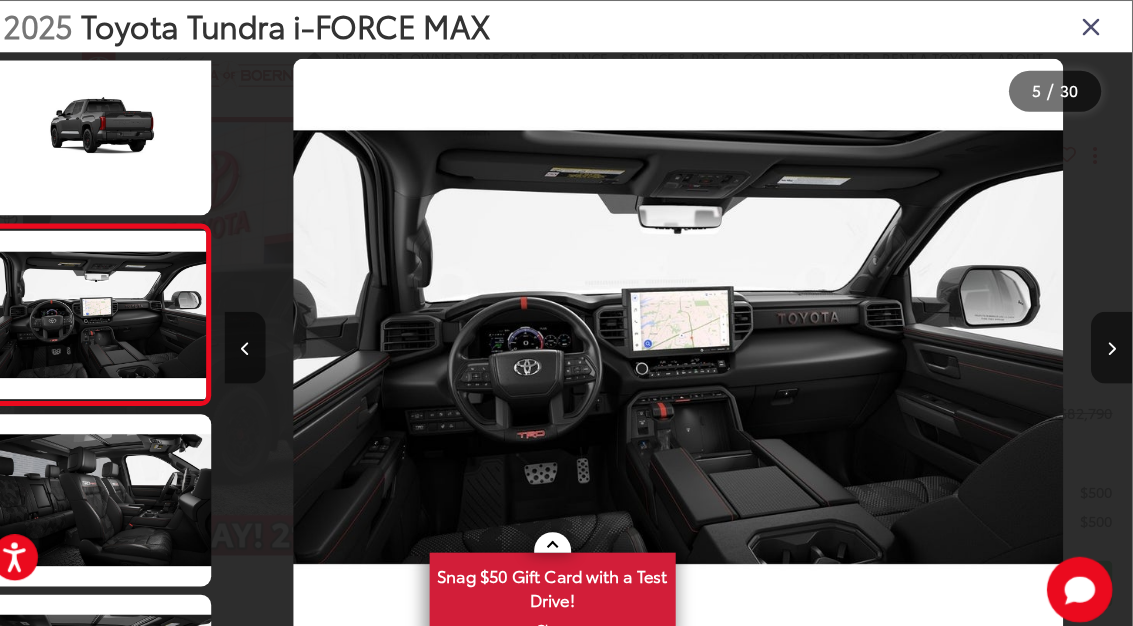 click at bounding box center [1112, 339] 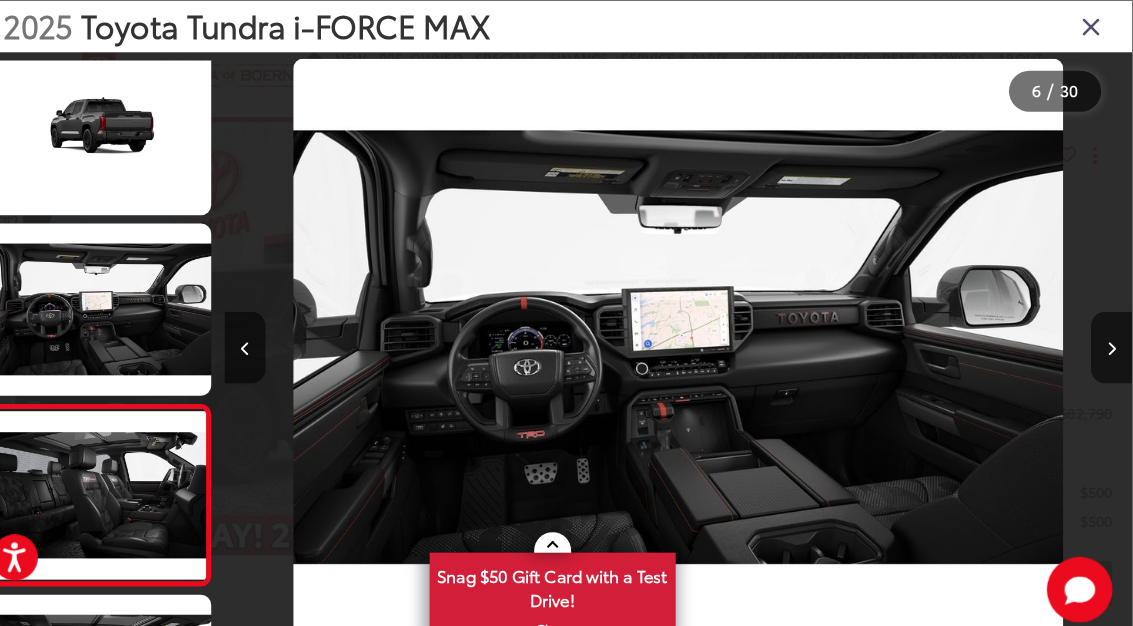 scroll, scrollTop: 0, scrollLeft: 4283, axis: horizontal 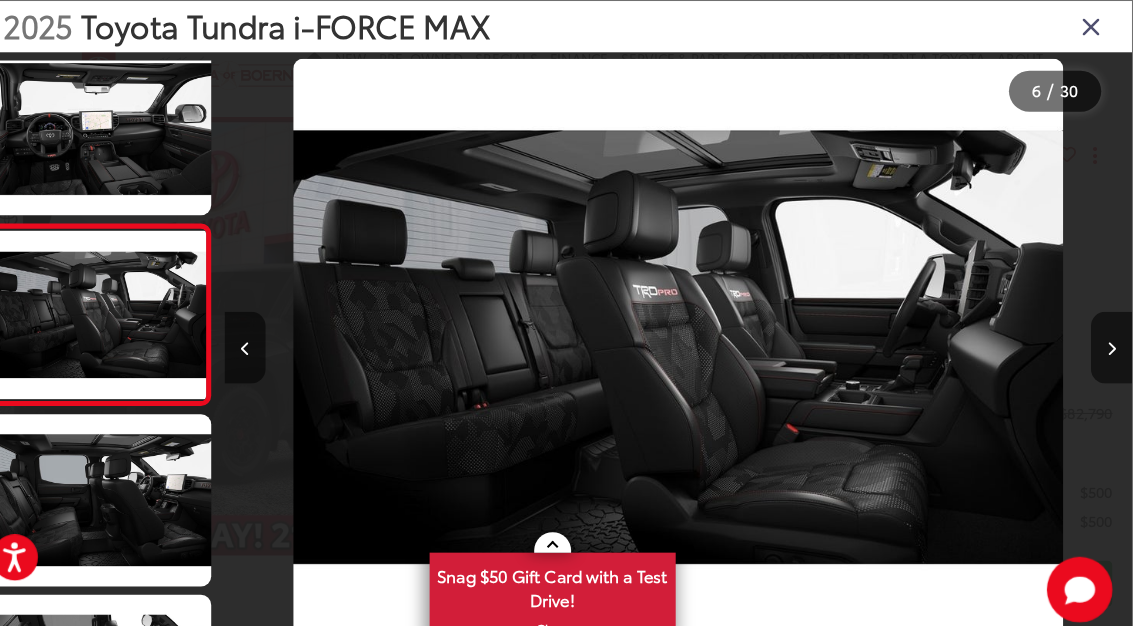 click at bounding box center (1112, 339) 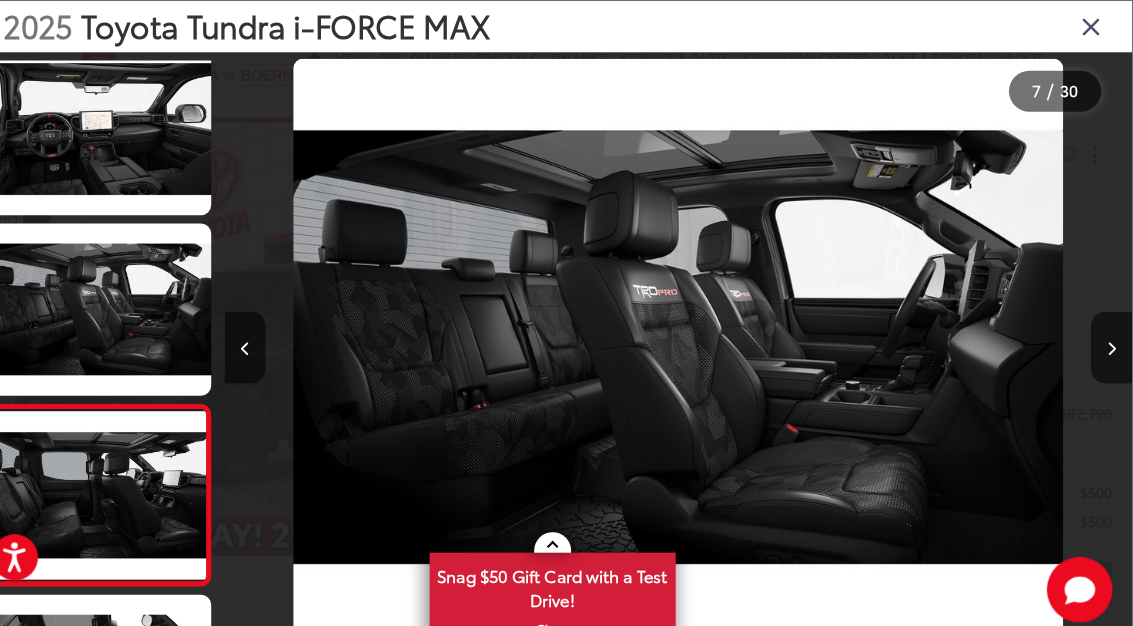 scroll, scrollTop: 874, scrollLeft: 0, axis: vertical 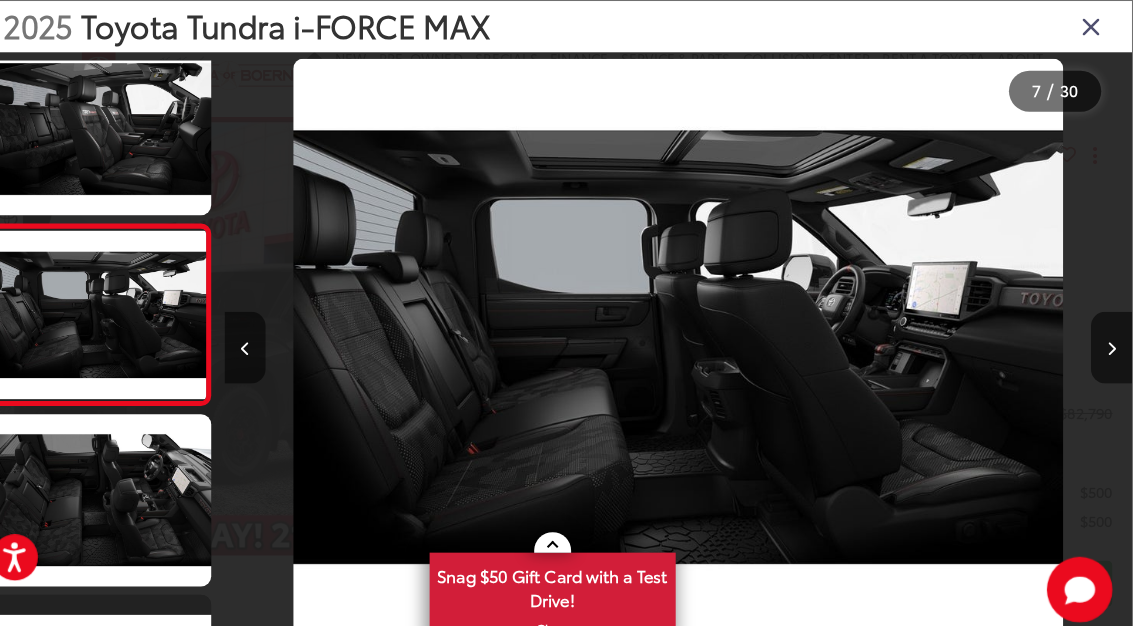 click at bounding box center [1112, 339] 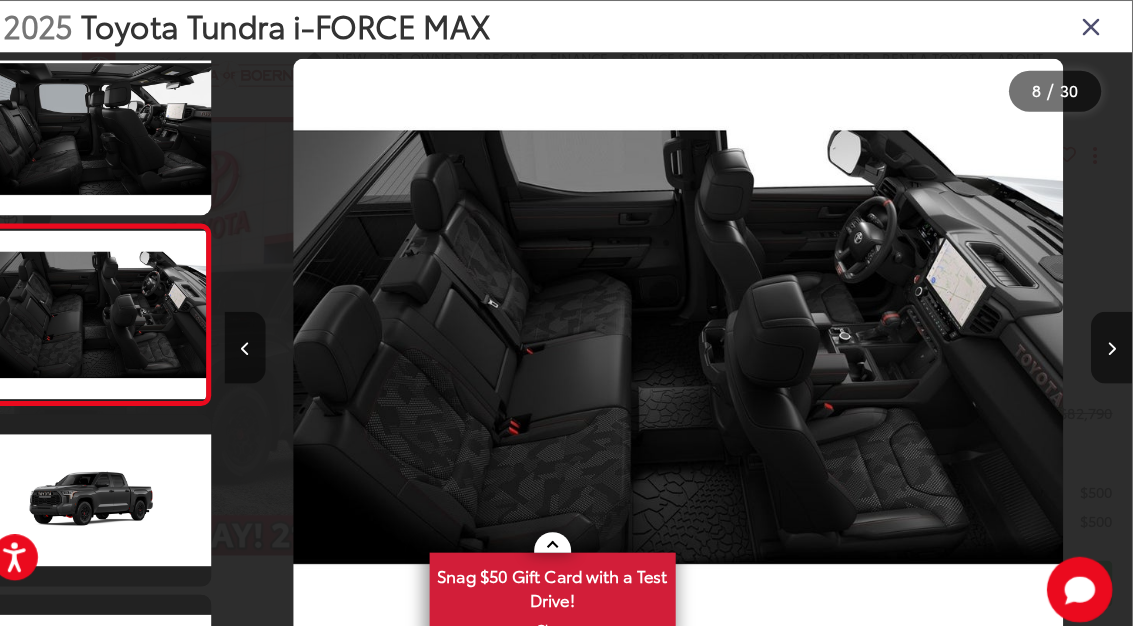 click at bounding box center (1112, 339) 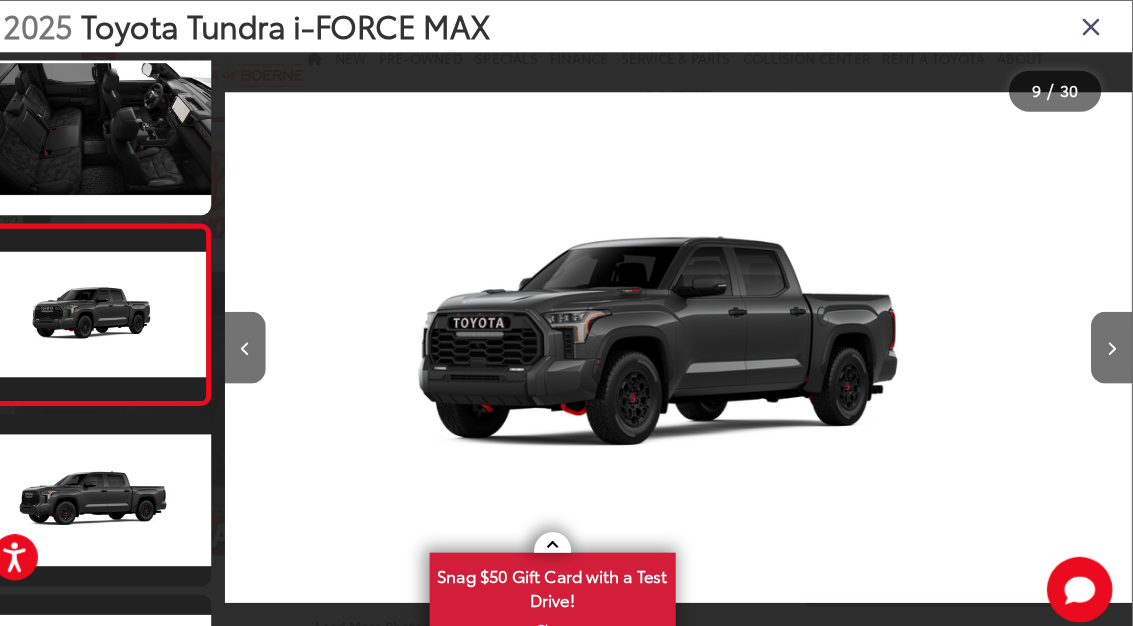 click at bounding box center [1112, 339] 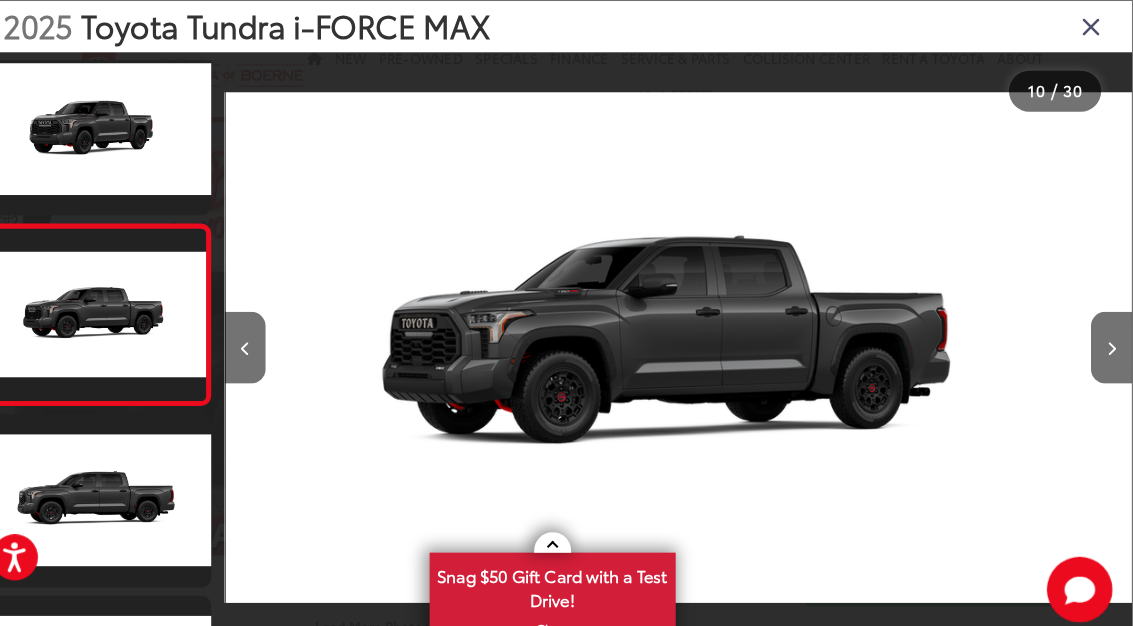 click at bounding box center [1112, 339] 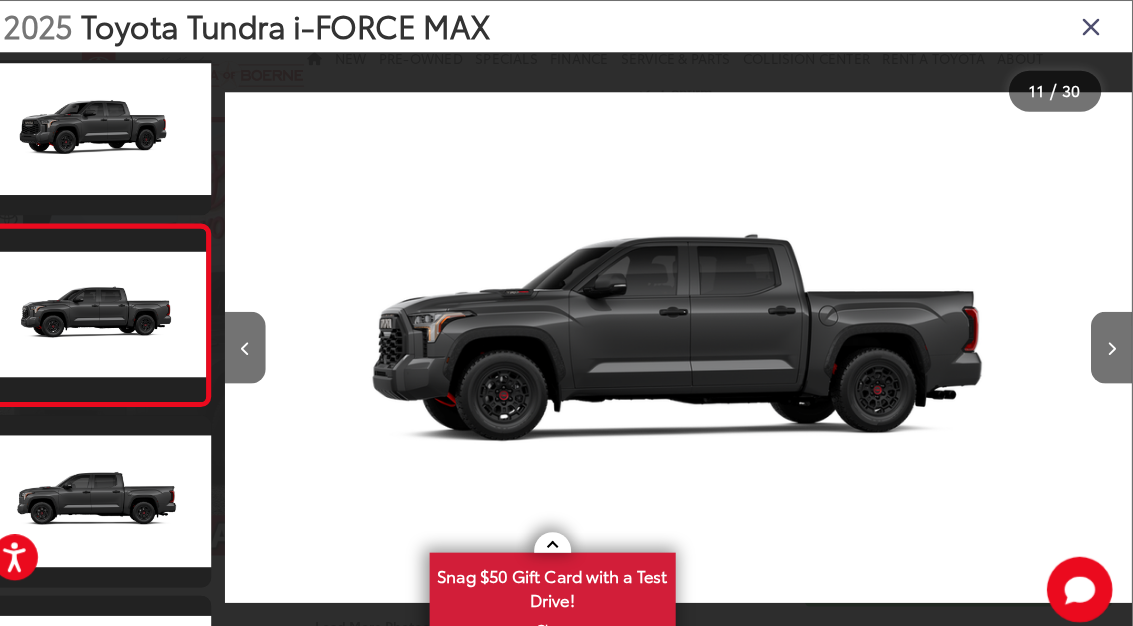click at bounding box center [1092, 25] 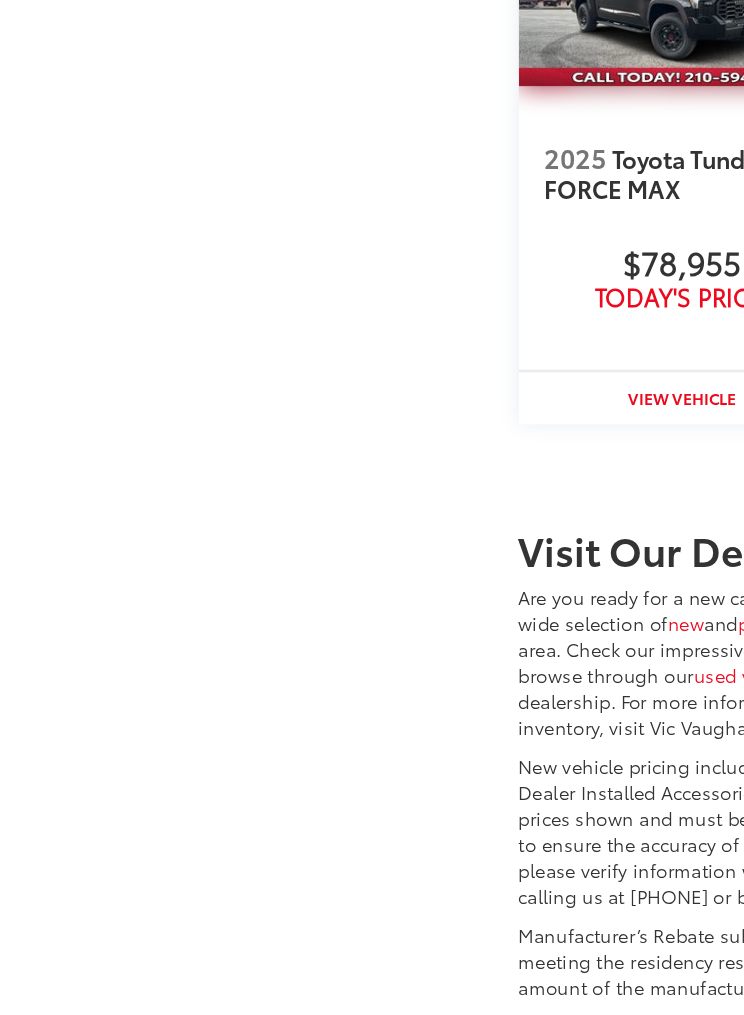 click on "Read More..." at bounding box center (553, -1253) 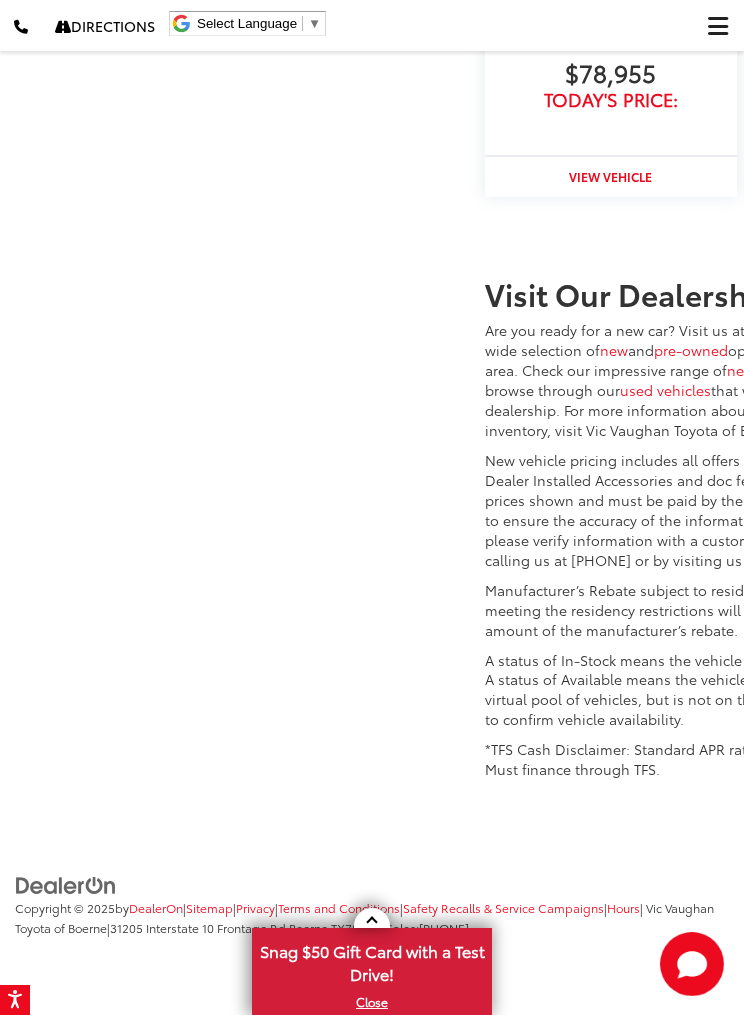 click on "View Vehicle" at bounding box center [610, 176] 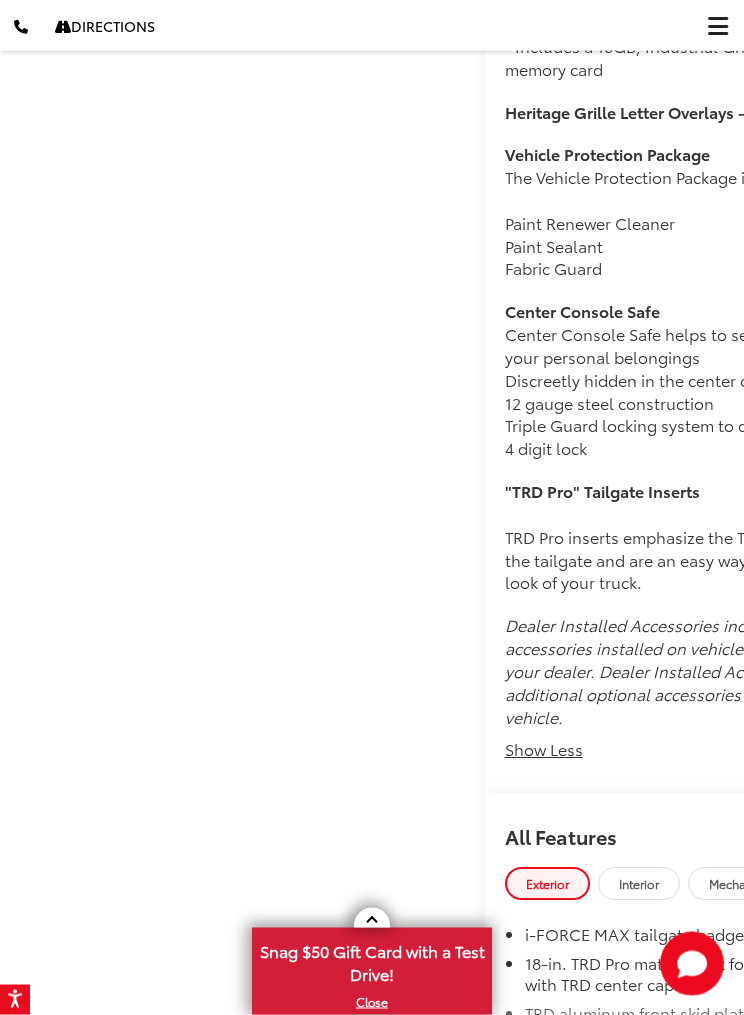 scroll, scrollTop: 2439, scrollLeft: 0, axis: vertical 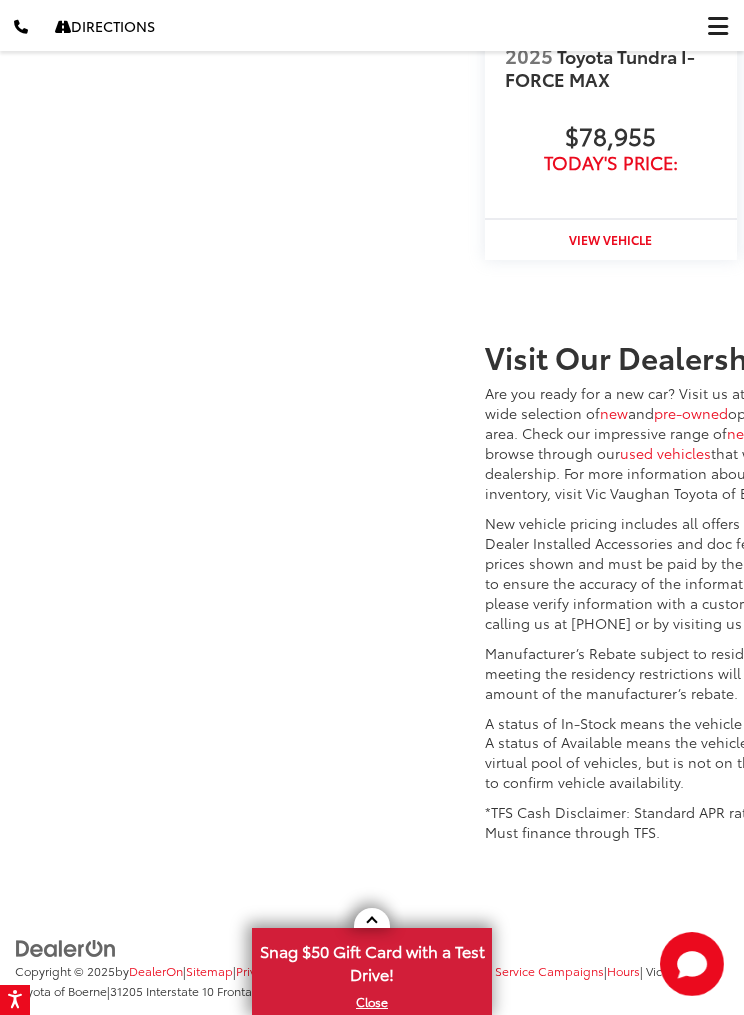 click on "Show Less" at bounding box center (544, -1390) 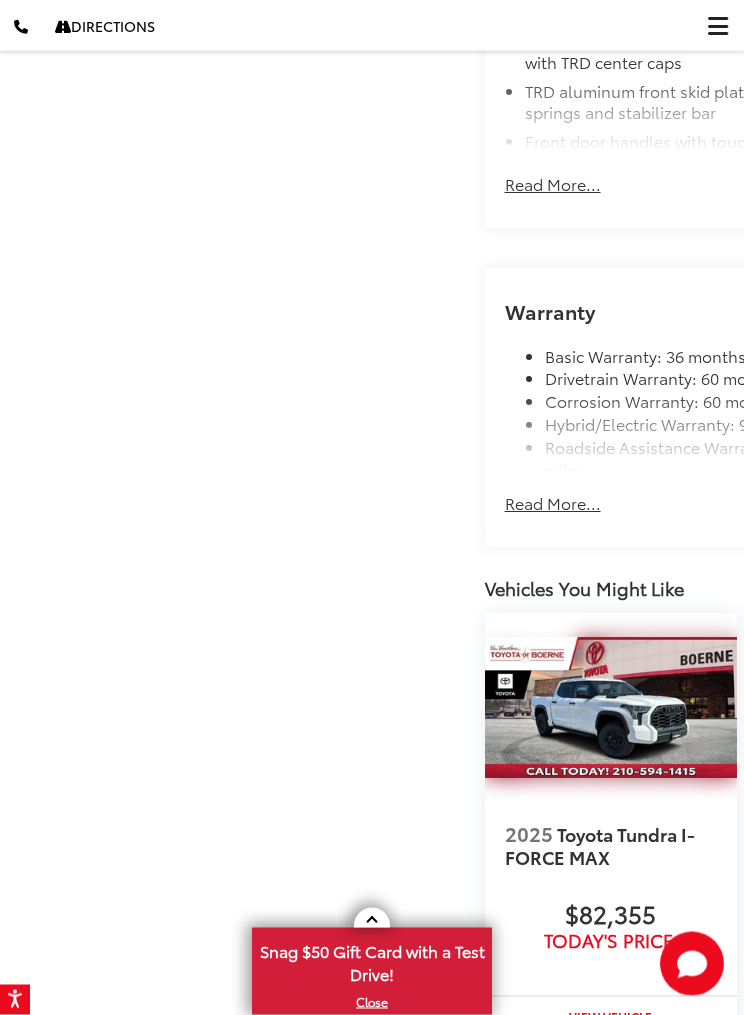 scroll, scrollTop: 2240, scrollLeft: 0, axis: vertical 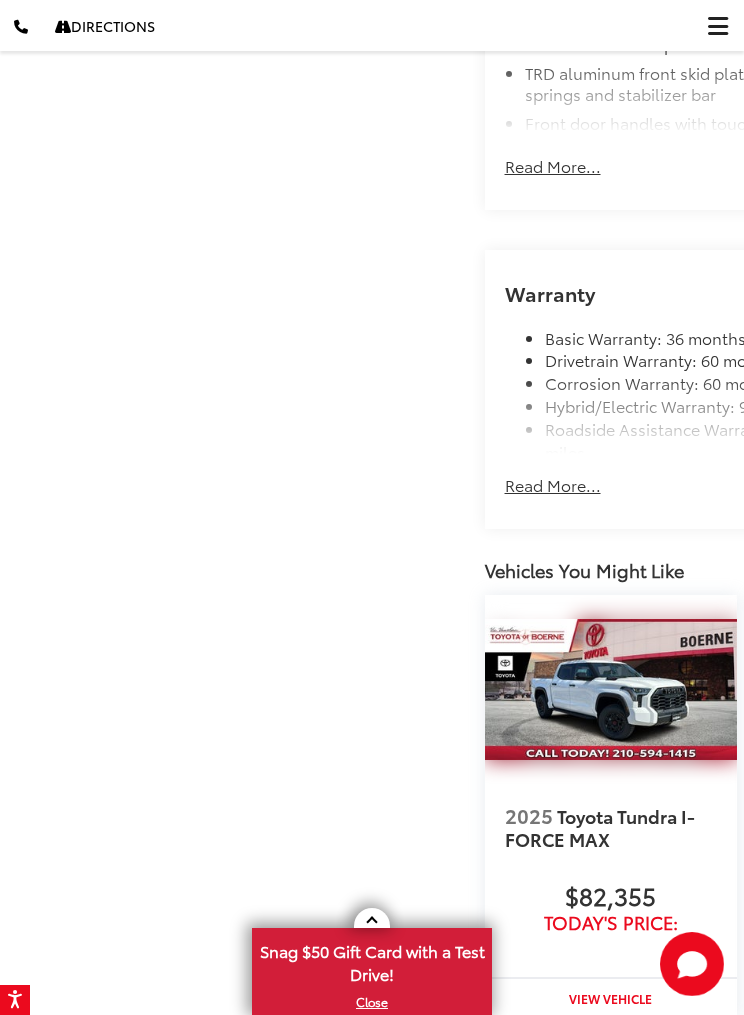 click on "View More Highlights..." at bounding box center [593, -1121] 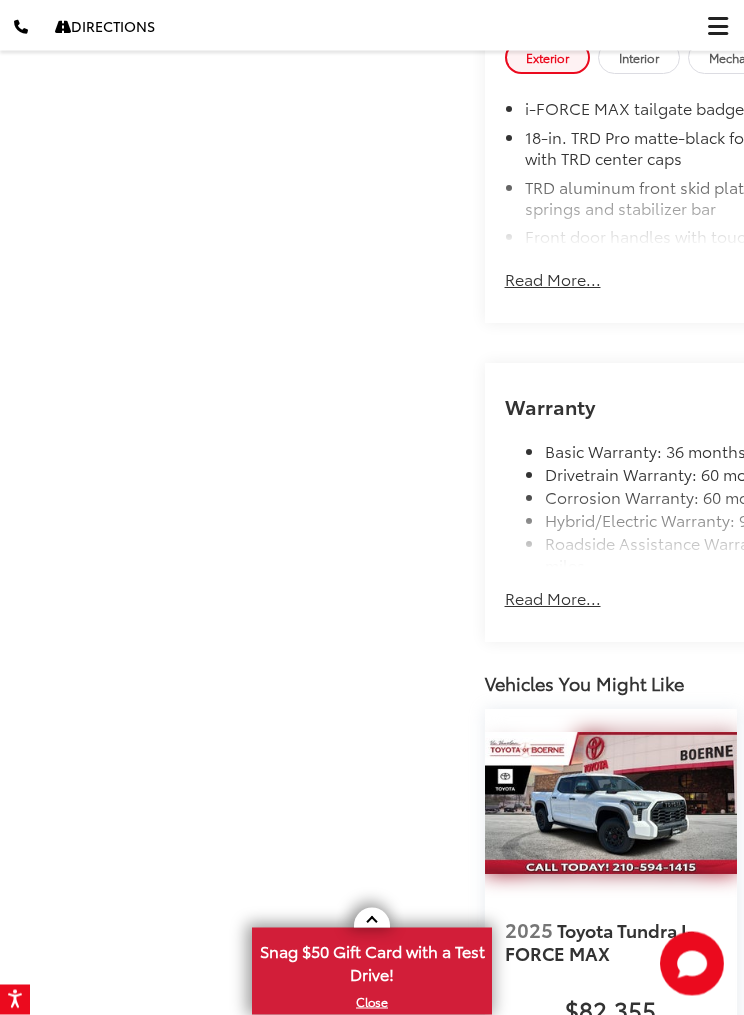 scroll, scrollTop: 2729, scrollLeft: 0, axis: vertical 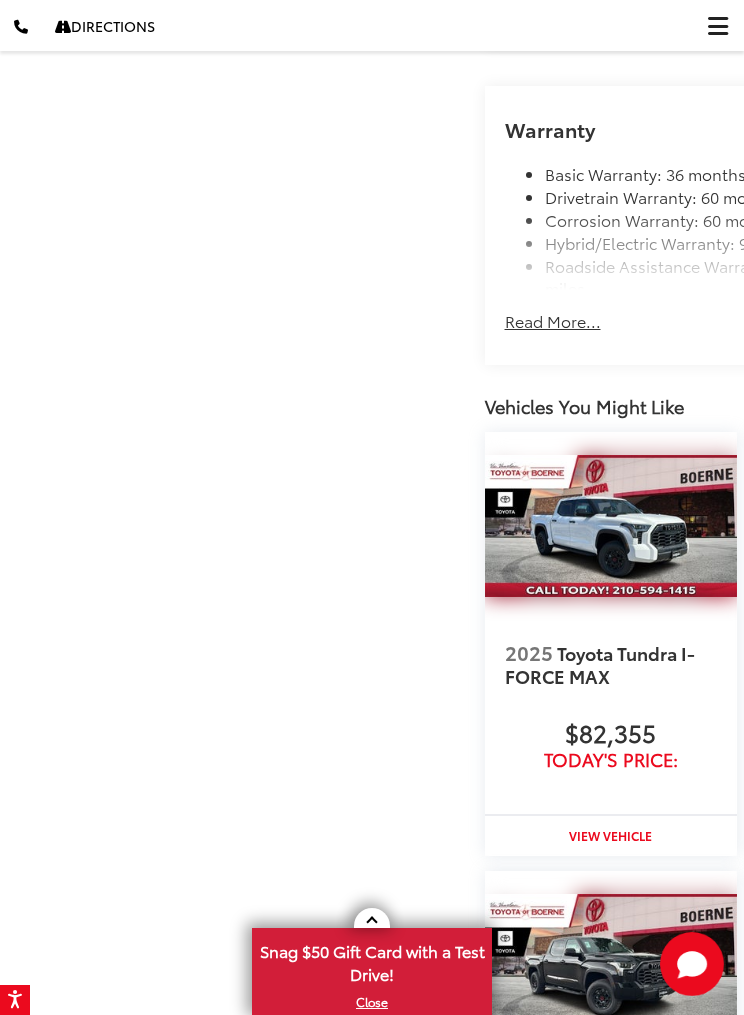 click on "Hide Highlights" at bounding box center (564, -1284) 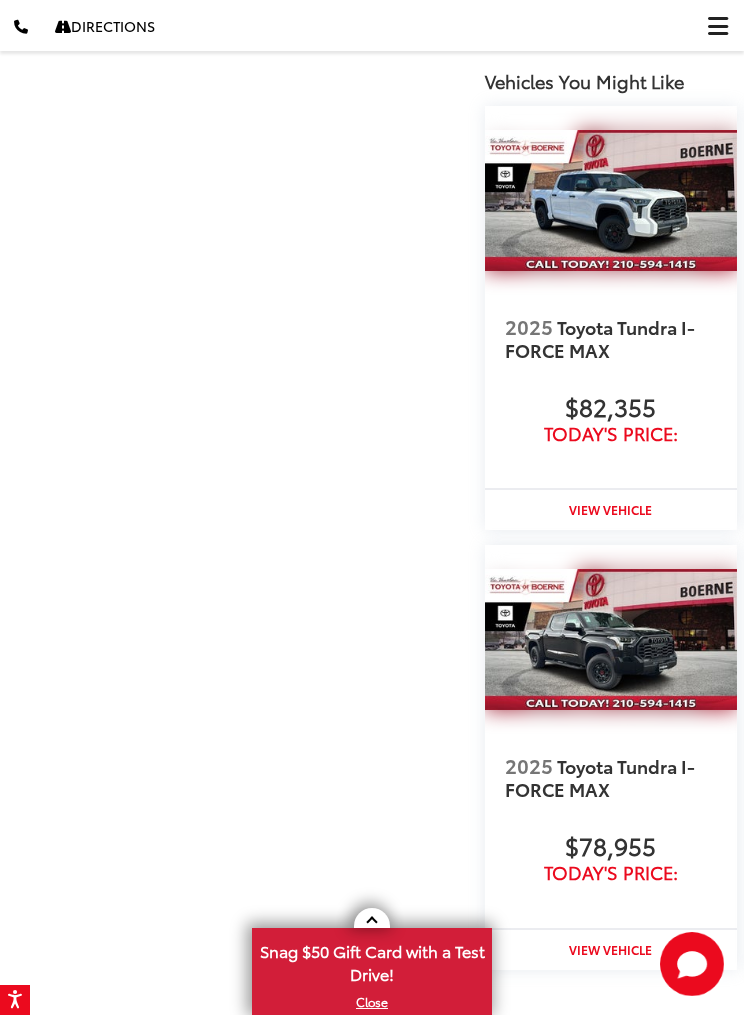 click on "Read More..." at bounding box center (553, -1268) 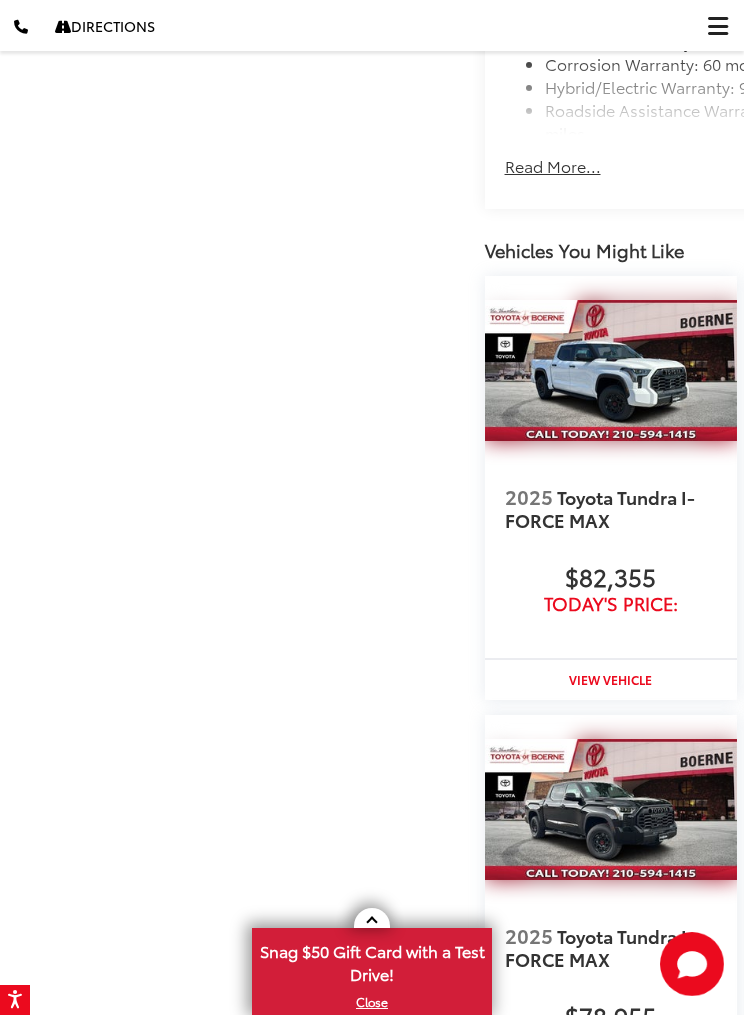 click on "Hide Comments" at bounding box center (566, -1098) 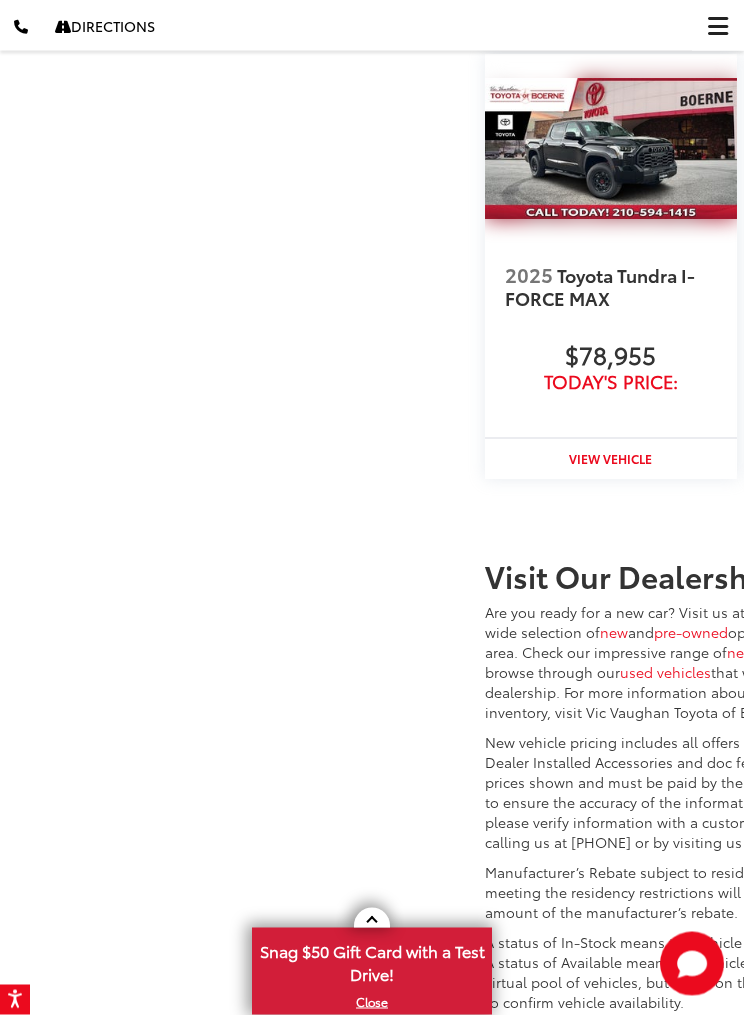 scroll, scrollTop: 3234, scrollLeft: 0, axis: vertical 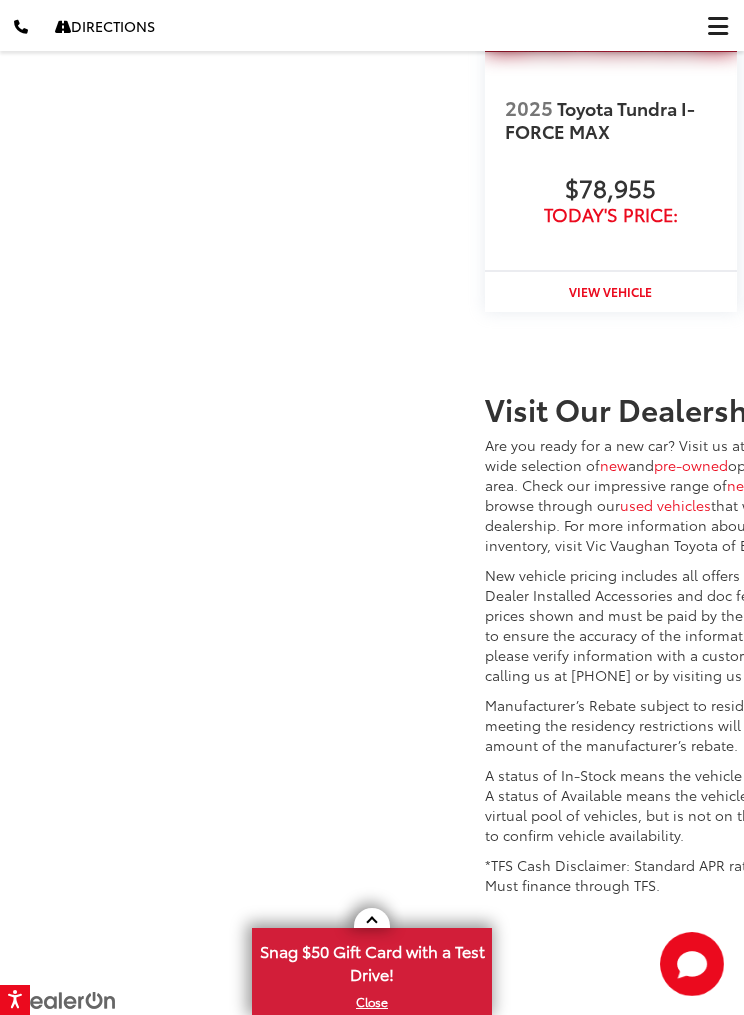 click on "Read More..." at bounding box center [553, -1337] 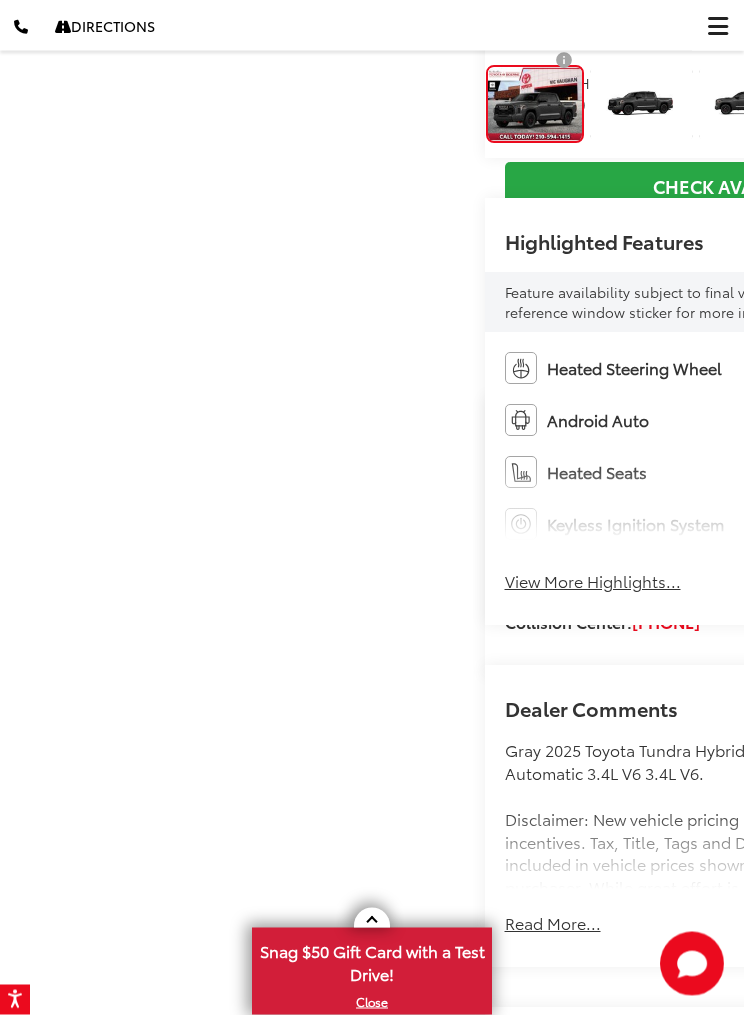 scroll, scrollTop: 541, scrollLeft: 0, axis: vertical 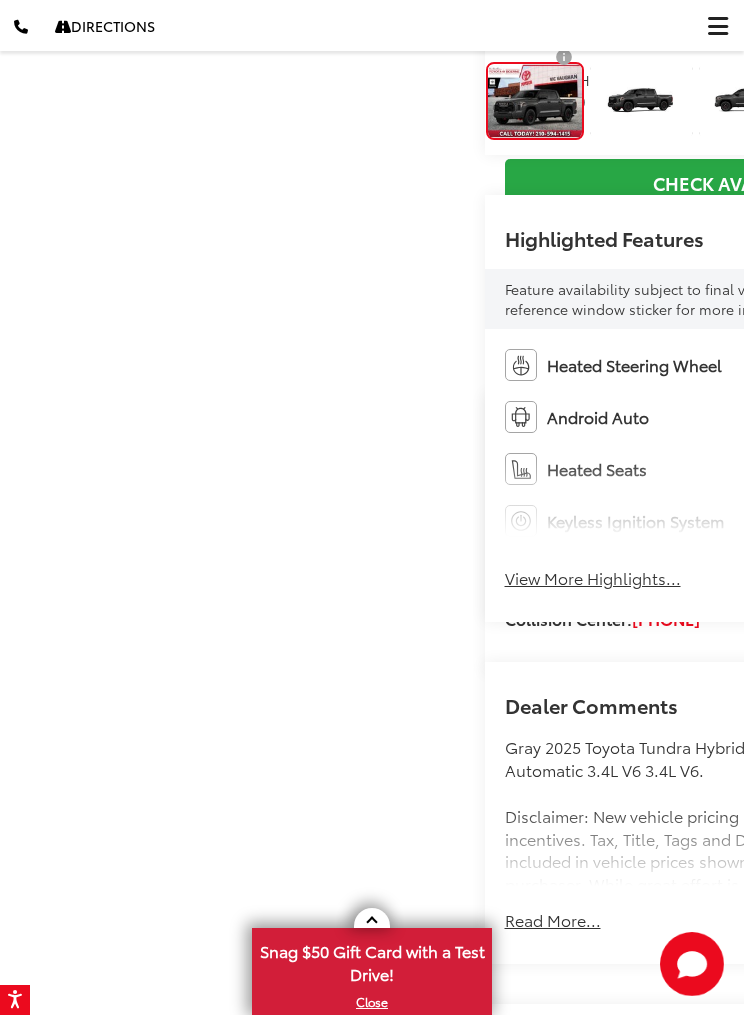 click at bounding box center (965, -291) 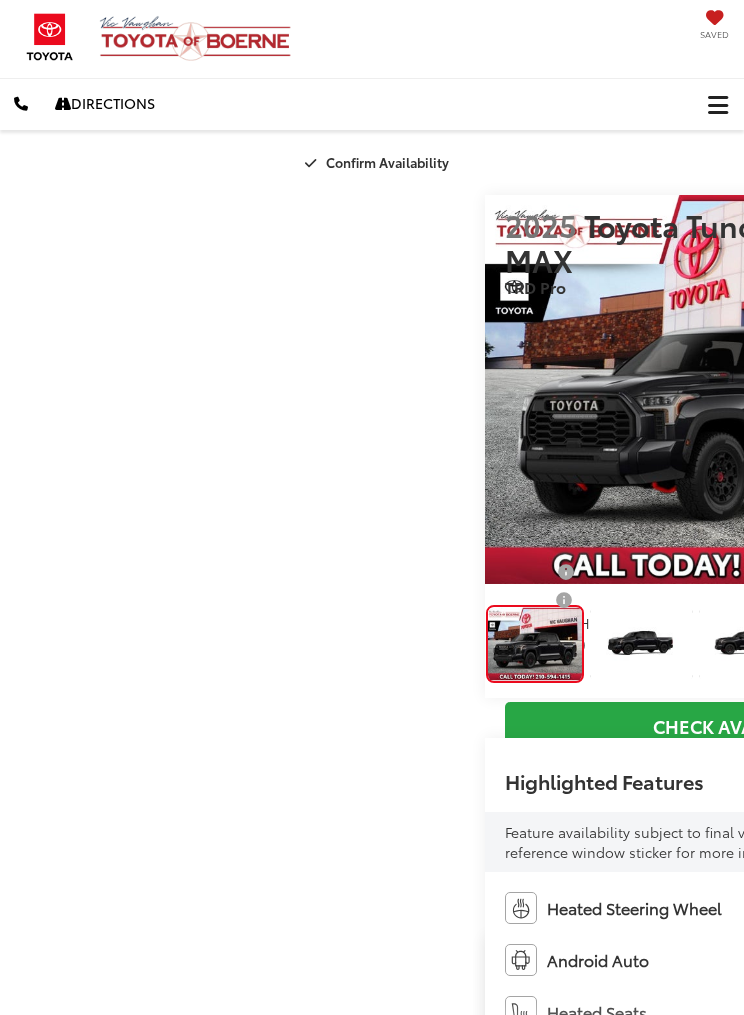 scroll, scrollTop: 0, scrollLeft: 0, axis: both 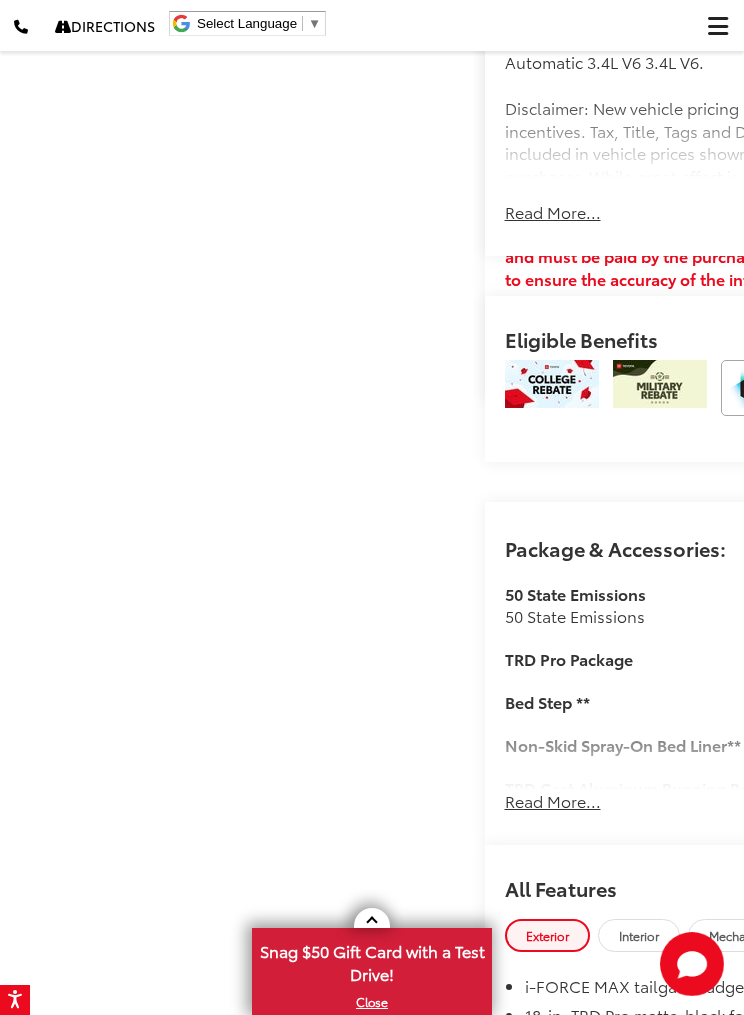 click at bounding box center (744, -228) 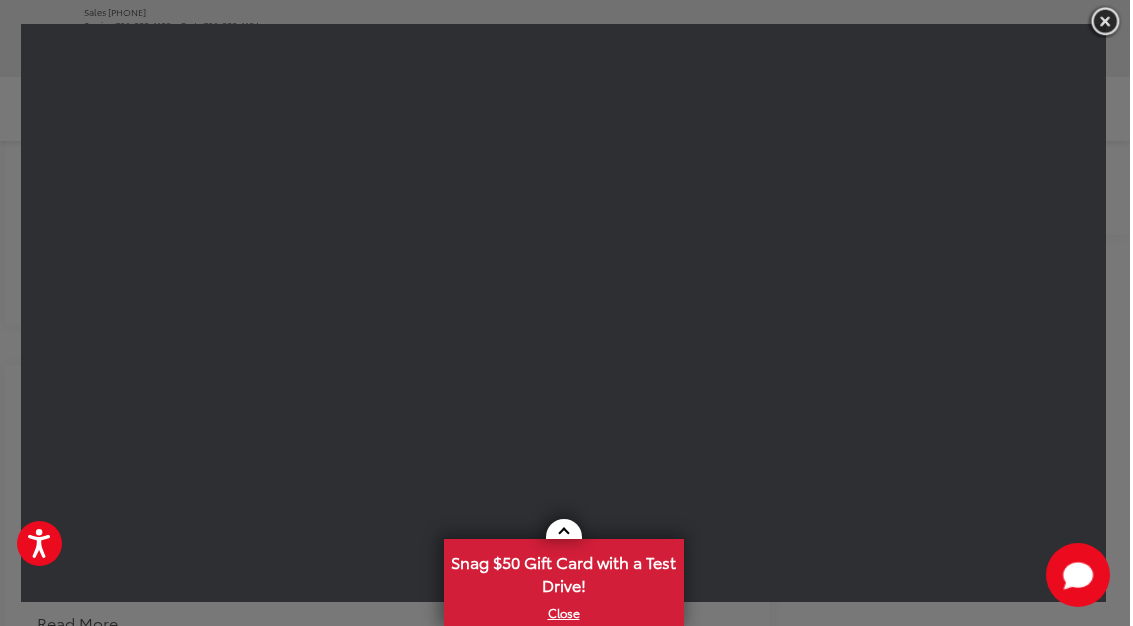 scroll, scrollTop: 1347, scrollLeft: 12, axis: both 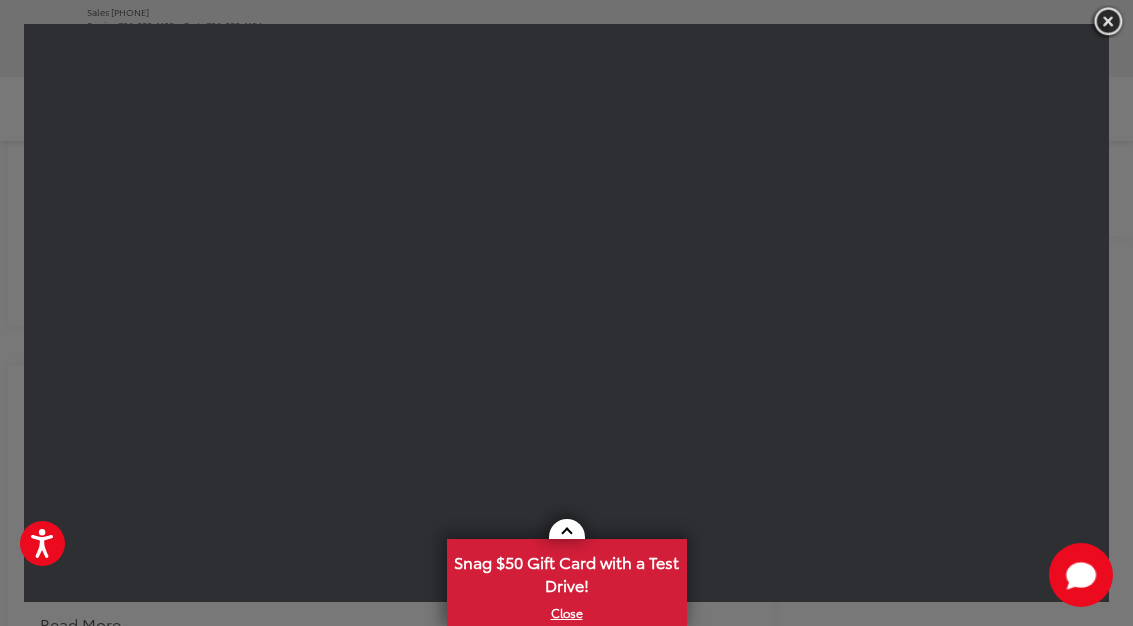 click at bounding box center [567, 529] 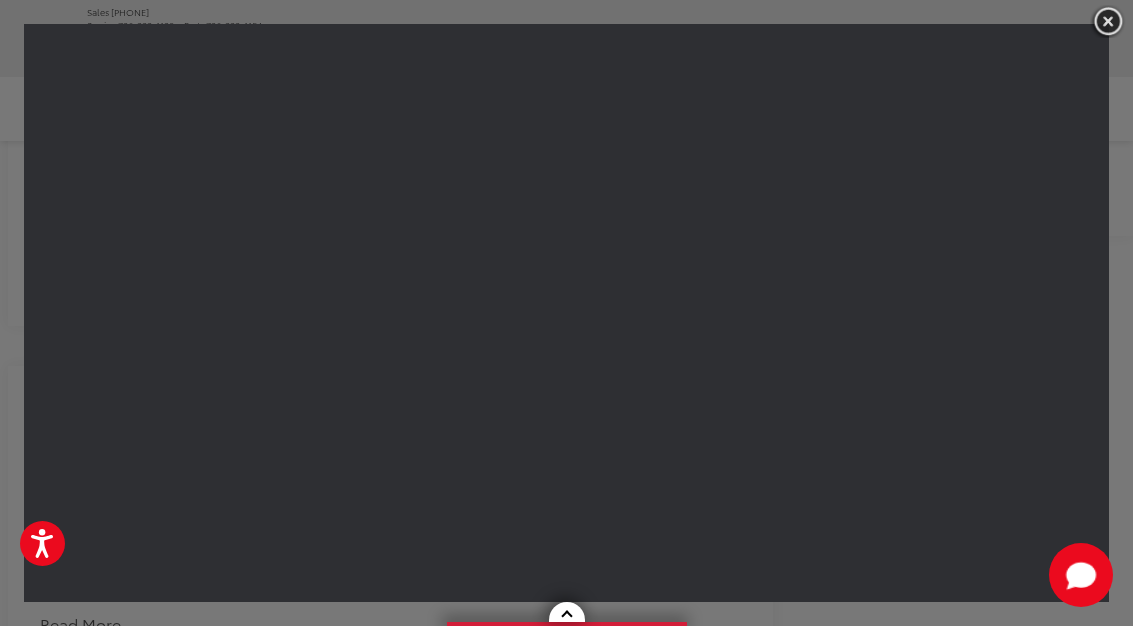 click at bounding box center [1108, 21] 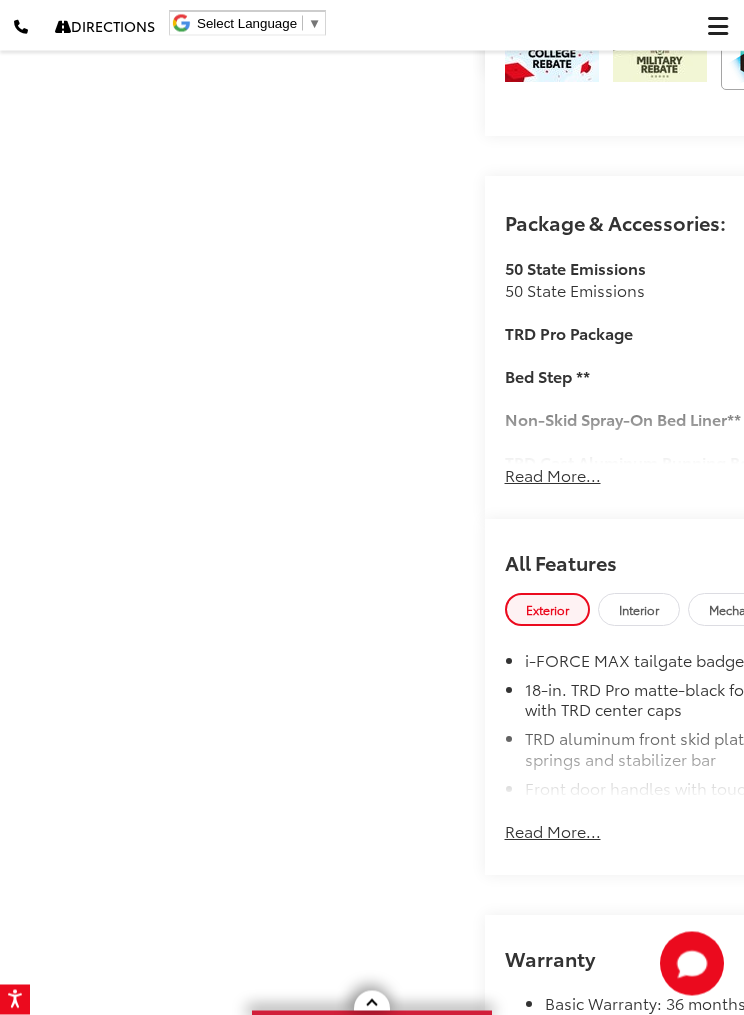 scroll, scrollTop: 1350, scrollLeft: 0, axis: vertical 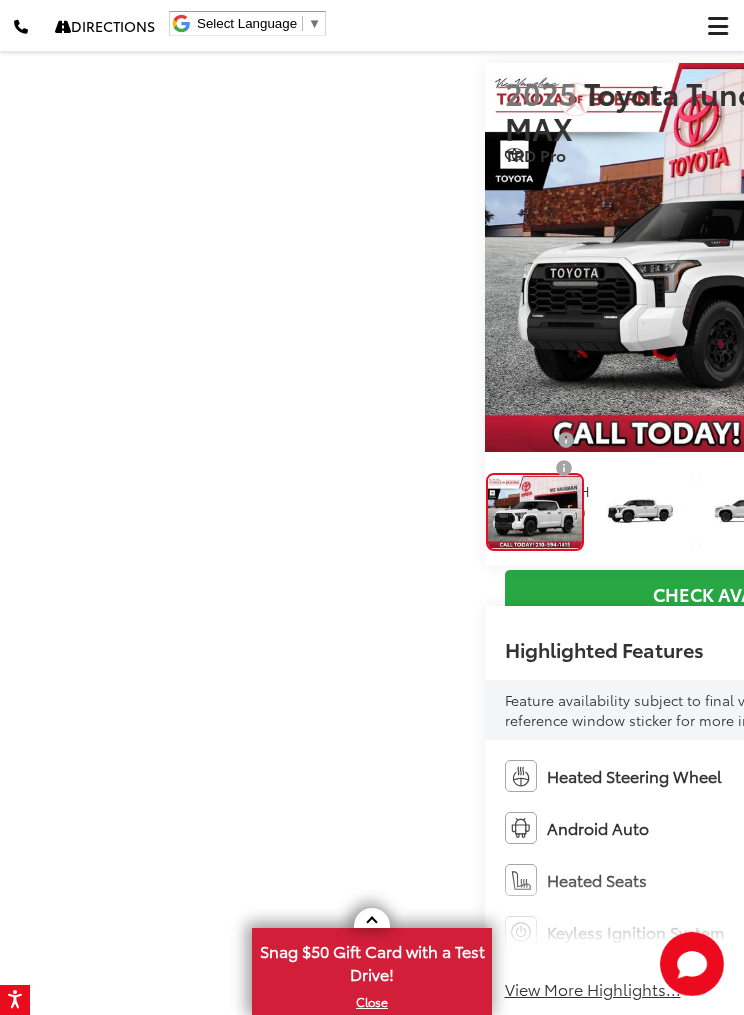 click at bounding box center [965, 120] 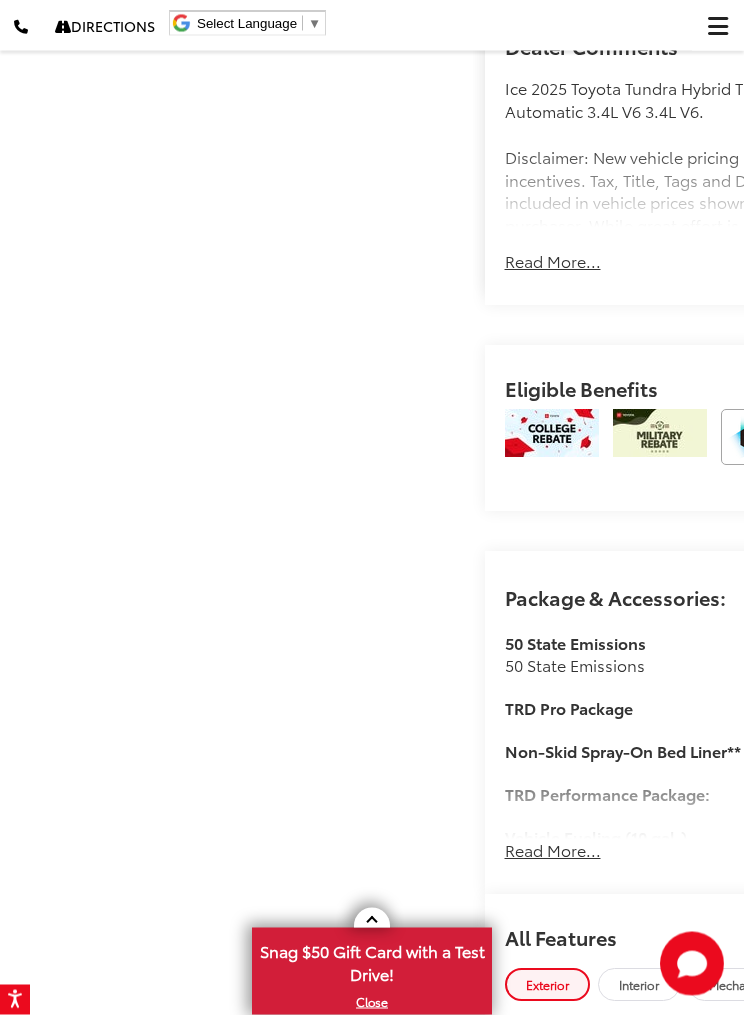 scroll, scrollTop: 1198, scrollLeft: 0, axis: vertical 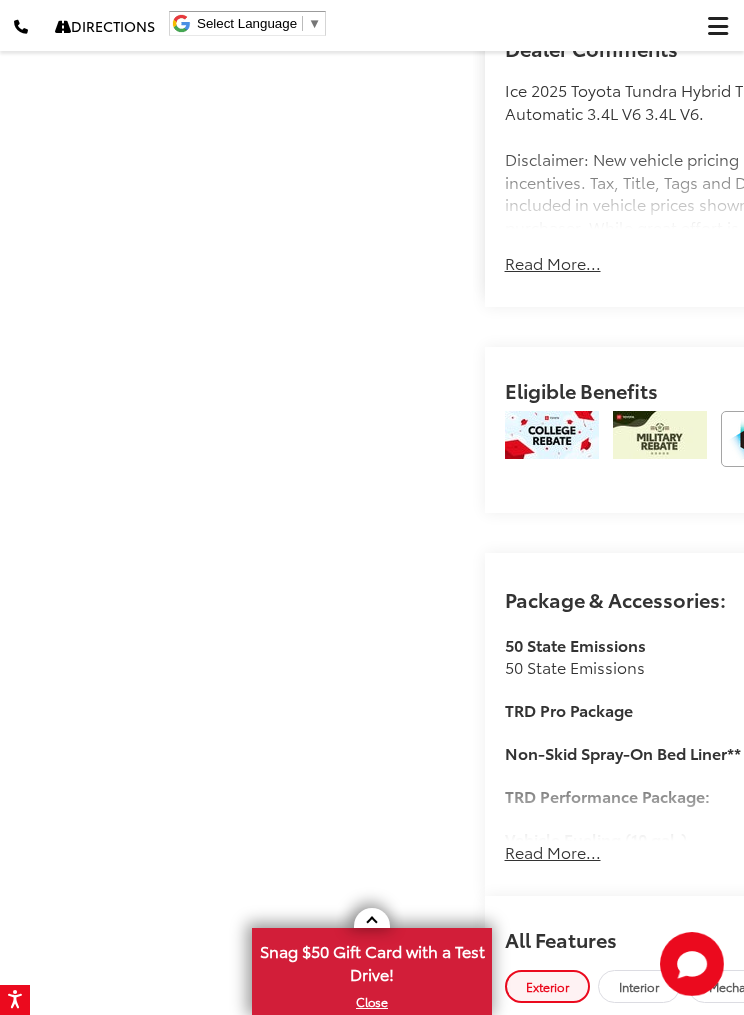 click at bounding box center (744, -177) 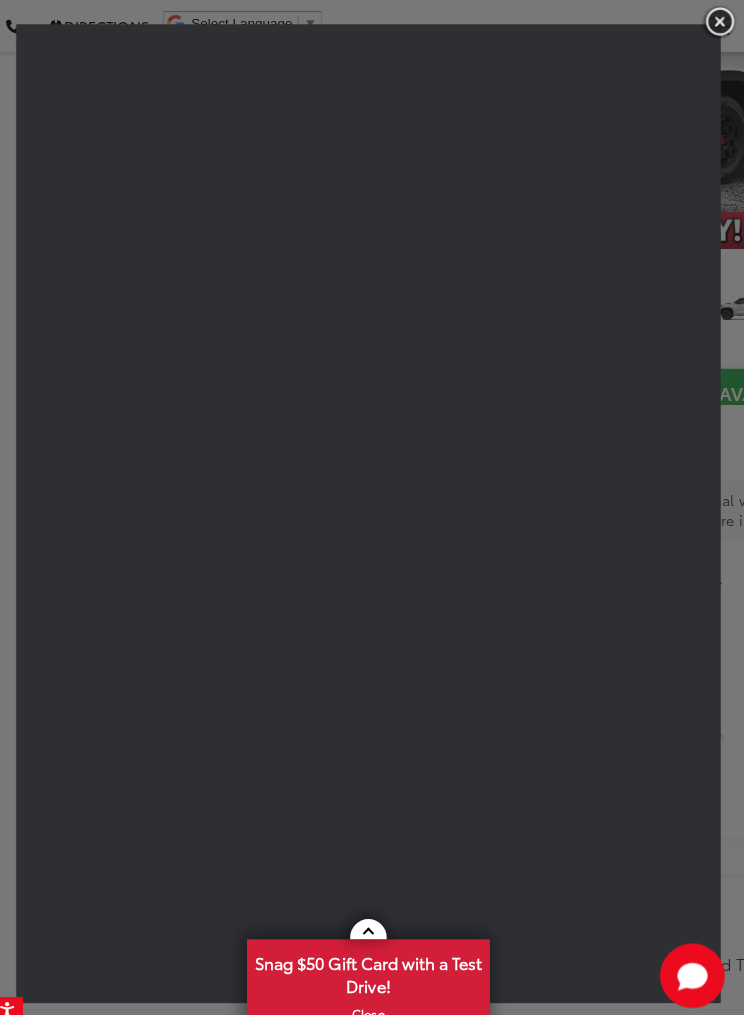 scroll, scrollTop: 335, scrollLeft: 0, axis: vertical 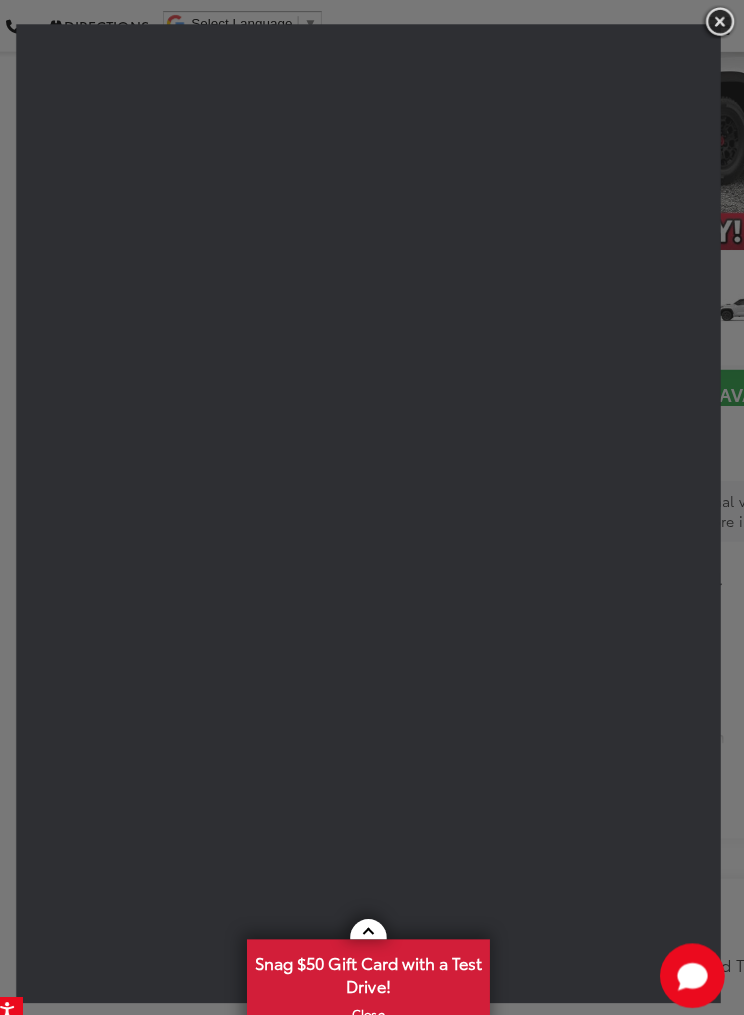 click at bounding box center [719, 21] 